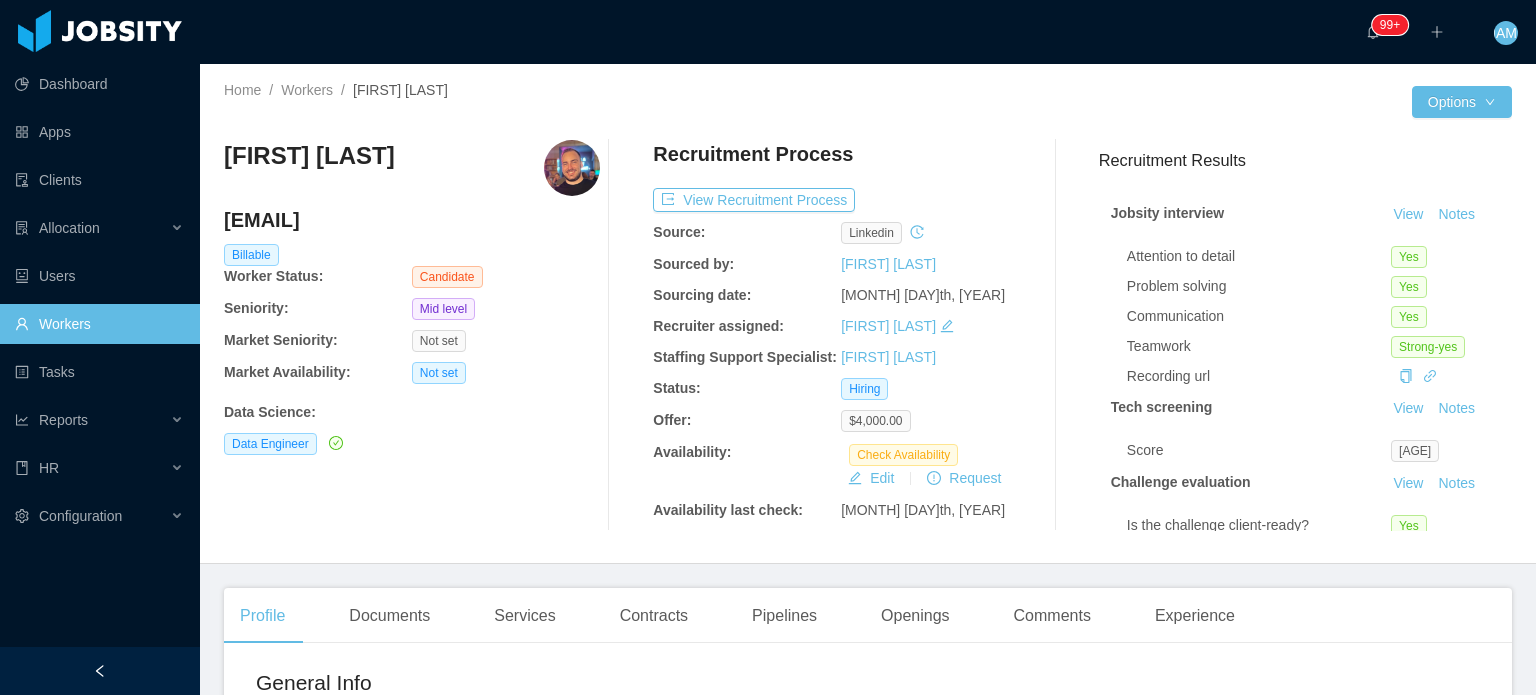 scroll, scrollTop: 0, scrollLeft: 0, axis: both 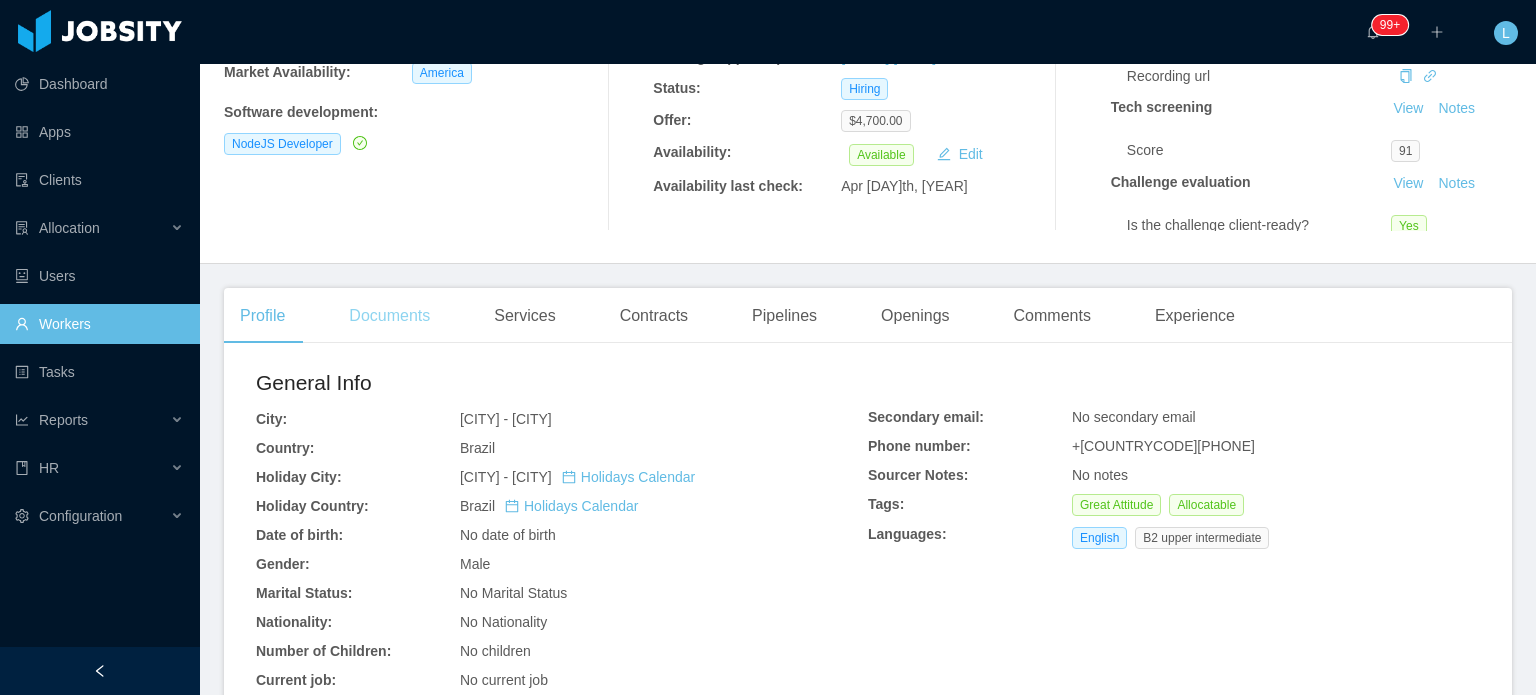 click on "Documents" at bounding box center (389, 316) 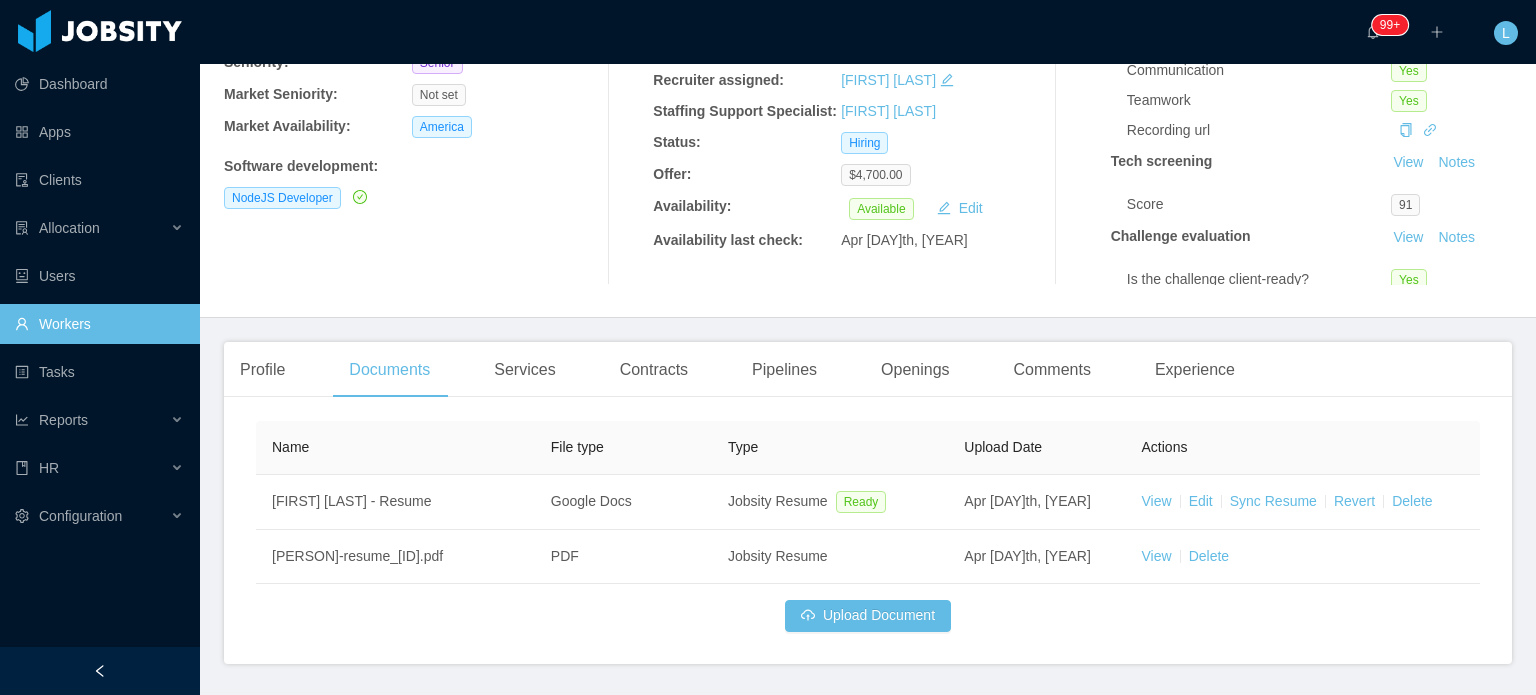 scroll, scrollTop: 300, scrollLeft: 0, axis: vertical 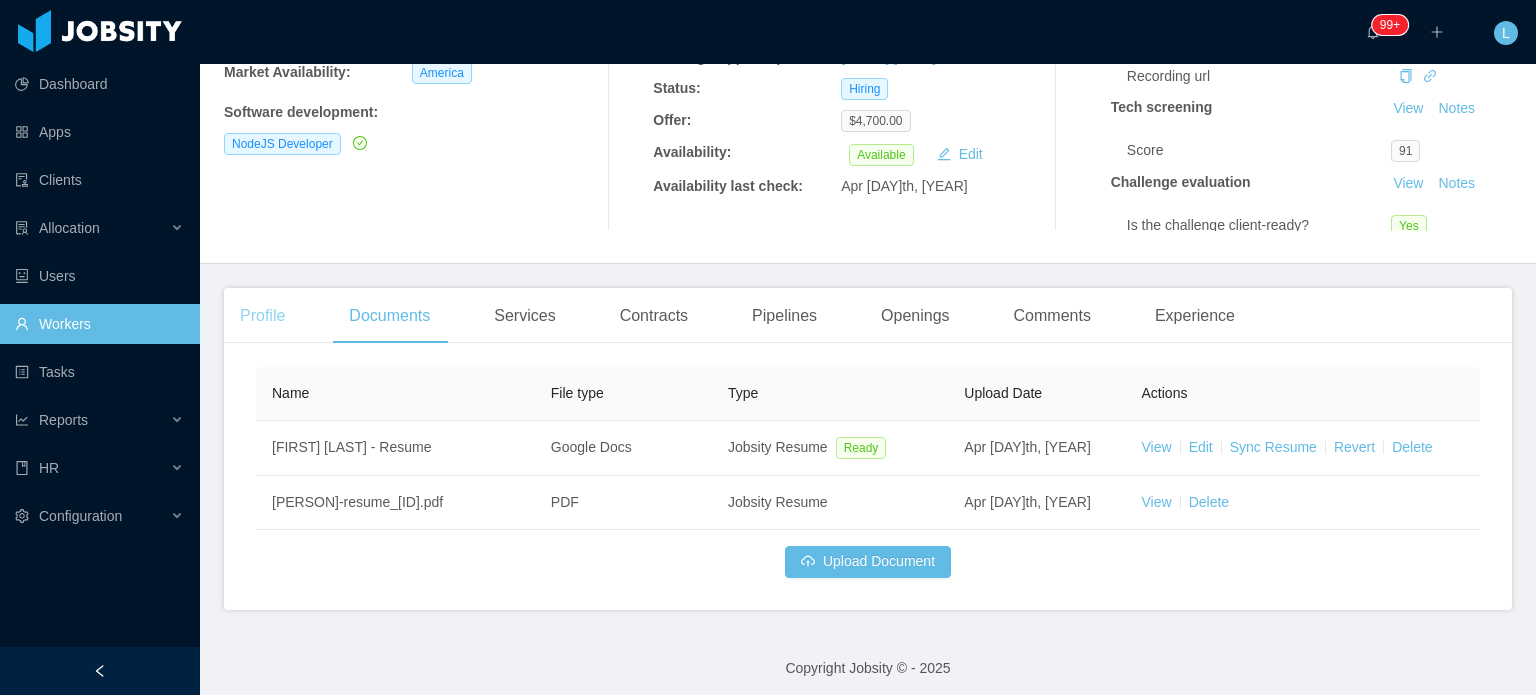 click on "Profile" at bounding box center [262, 316] 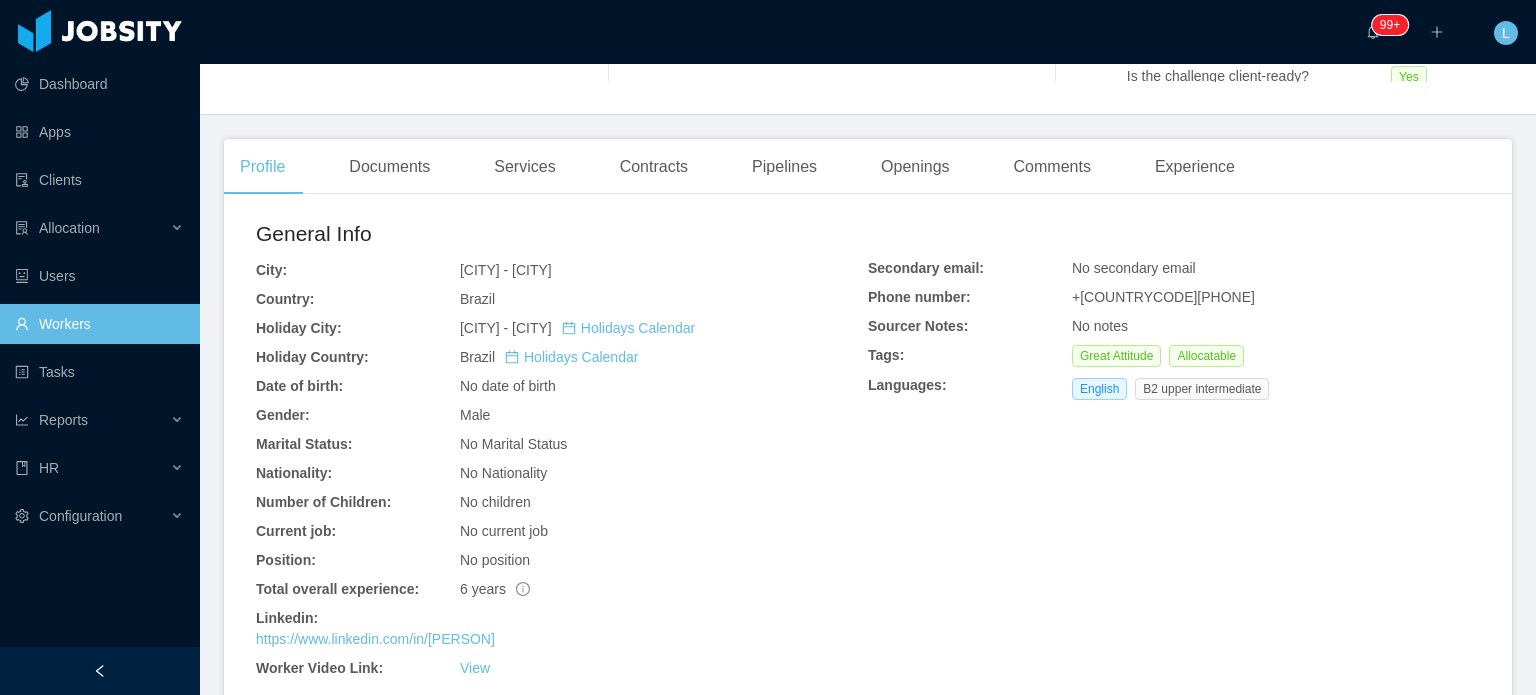 scroll, scrollTop: 600, scrollLeft: 0, axis: vertical 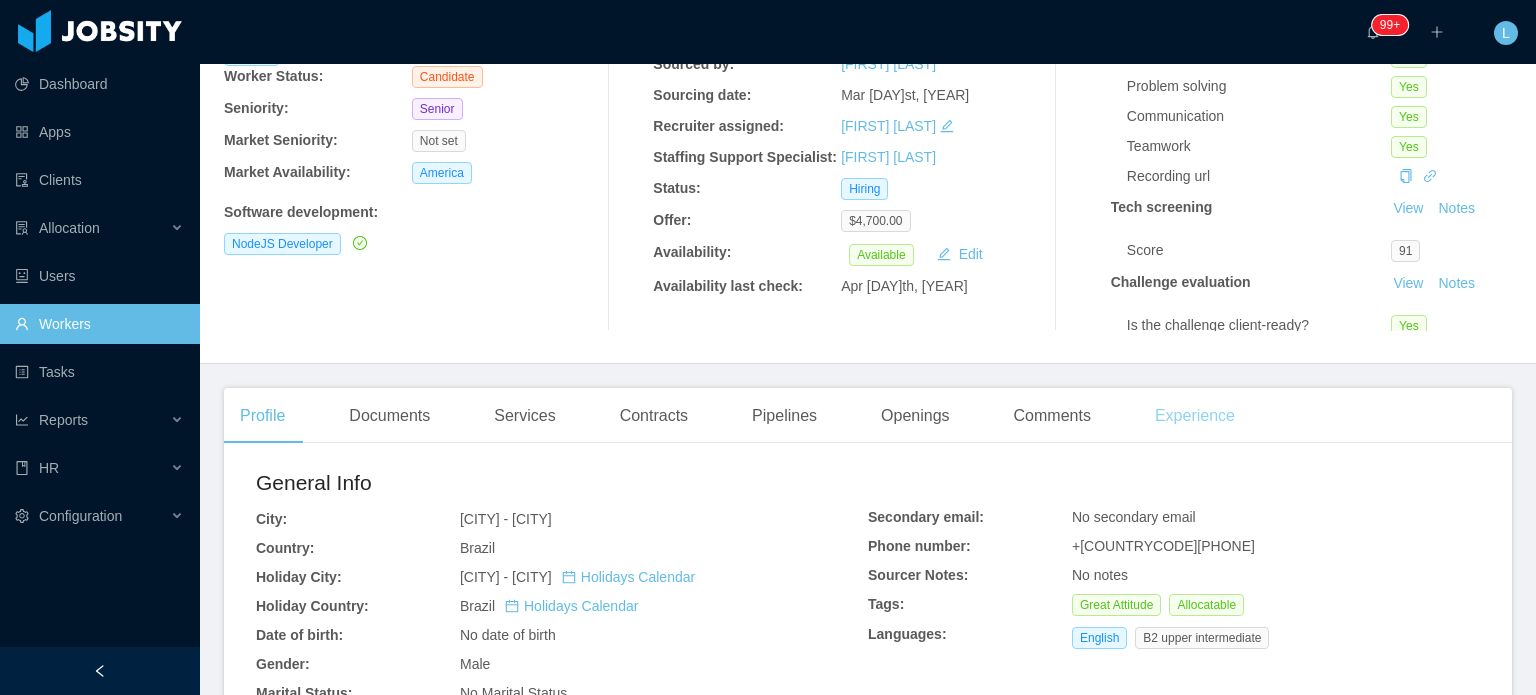 click on "Experience" at bounding box center (1195, 416) 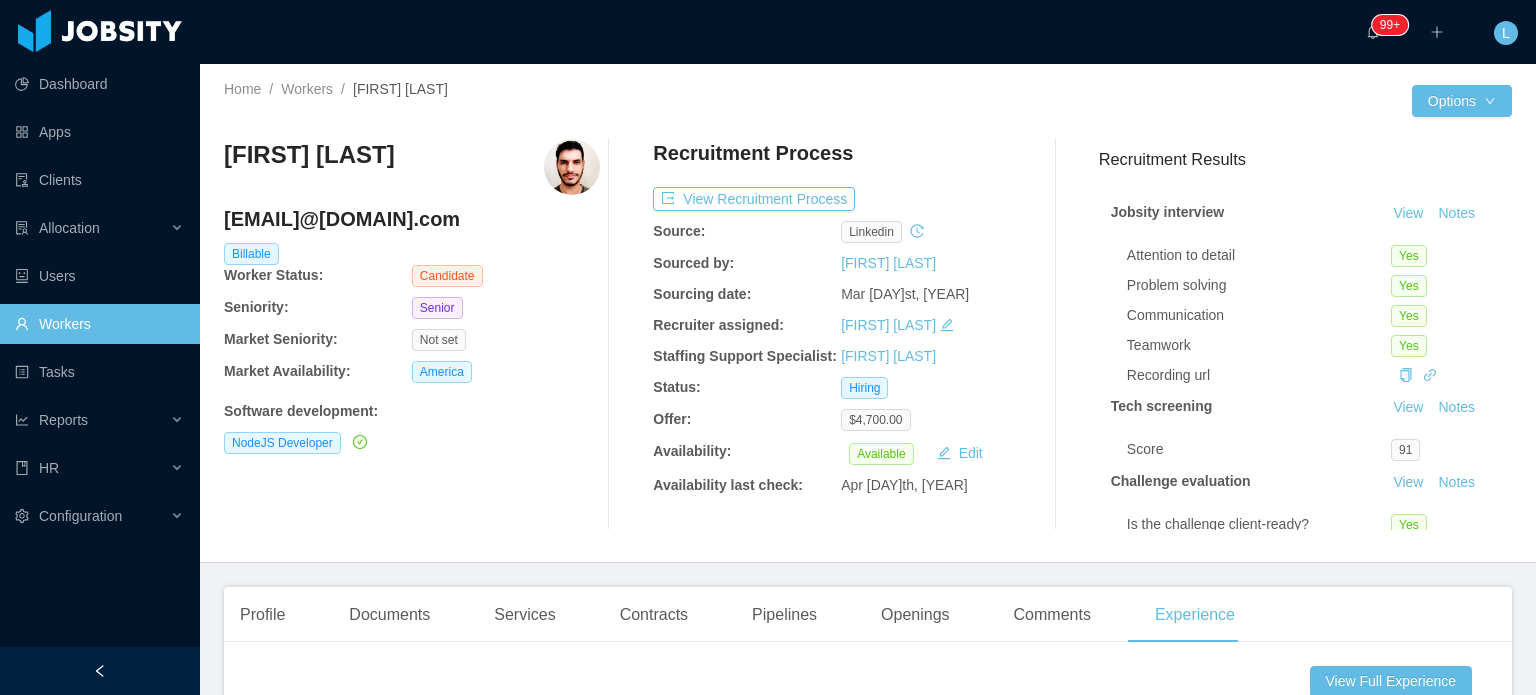 scroll, scrollTop: 0, scrollLeft: 0, axis: both 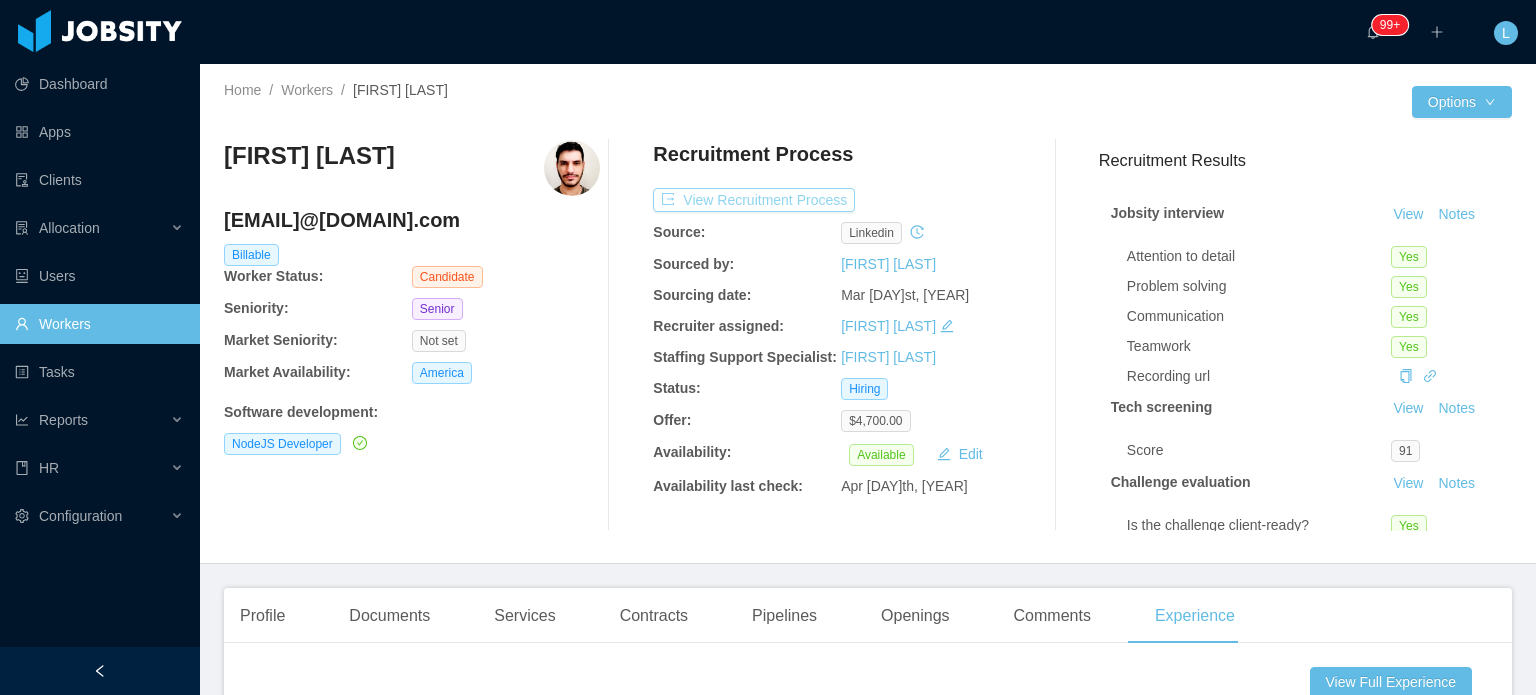 click on "View Recruitment Process" at bounding box center (754, 200) 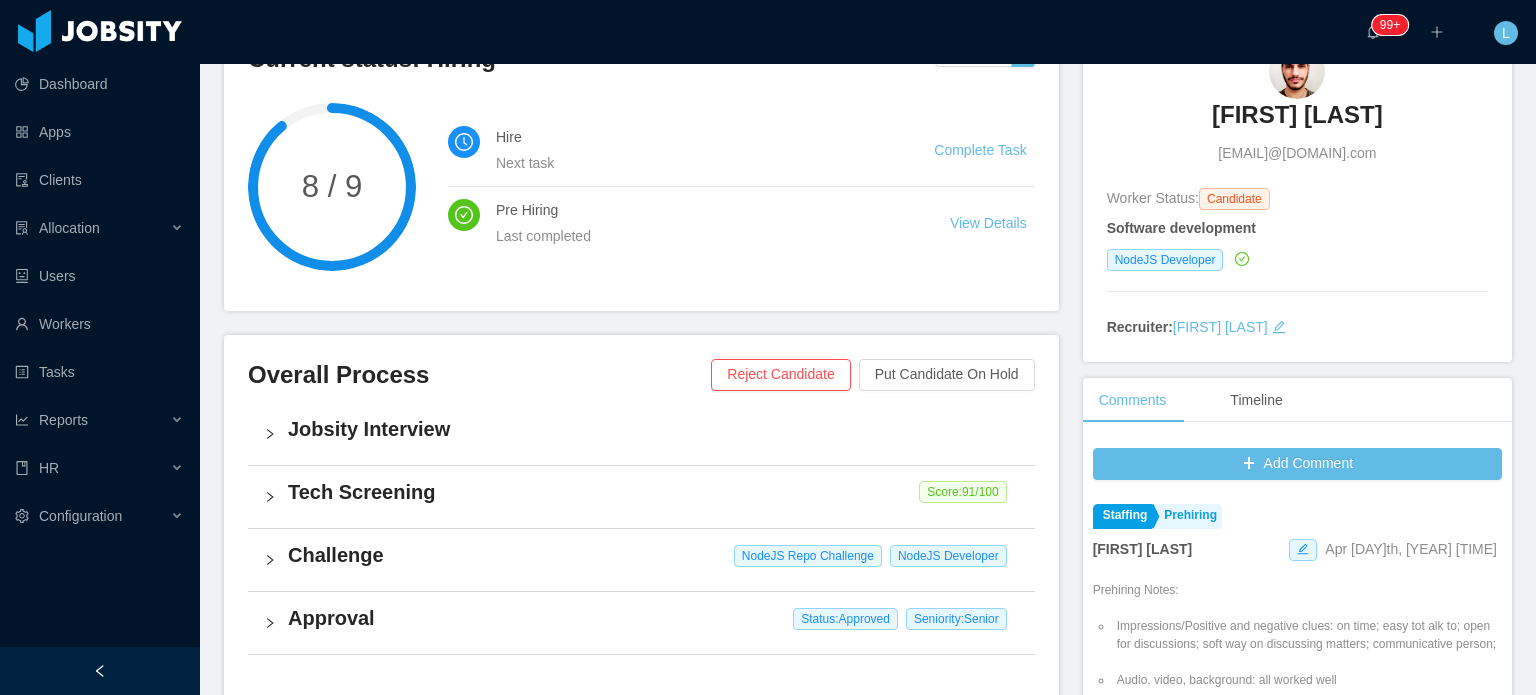 scroll, scrollTop: 0, scrollLeft: 0, axis: both 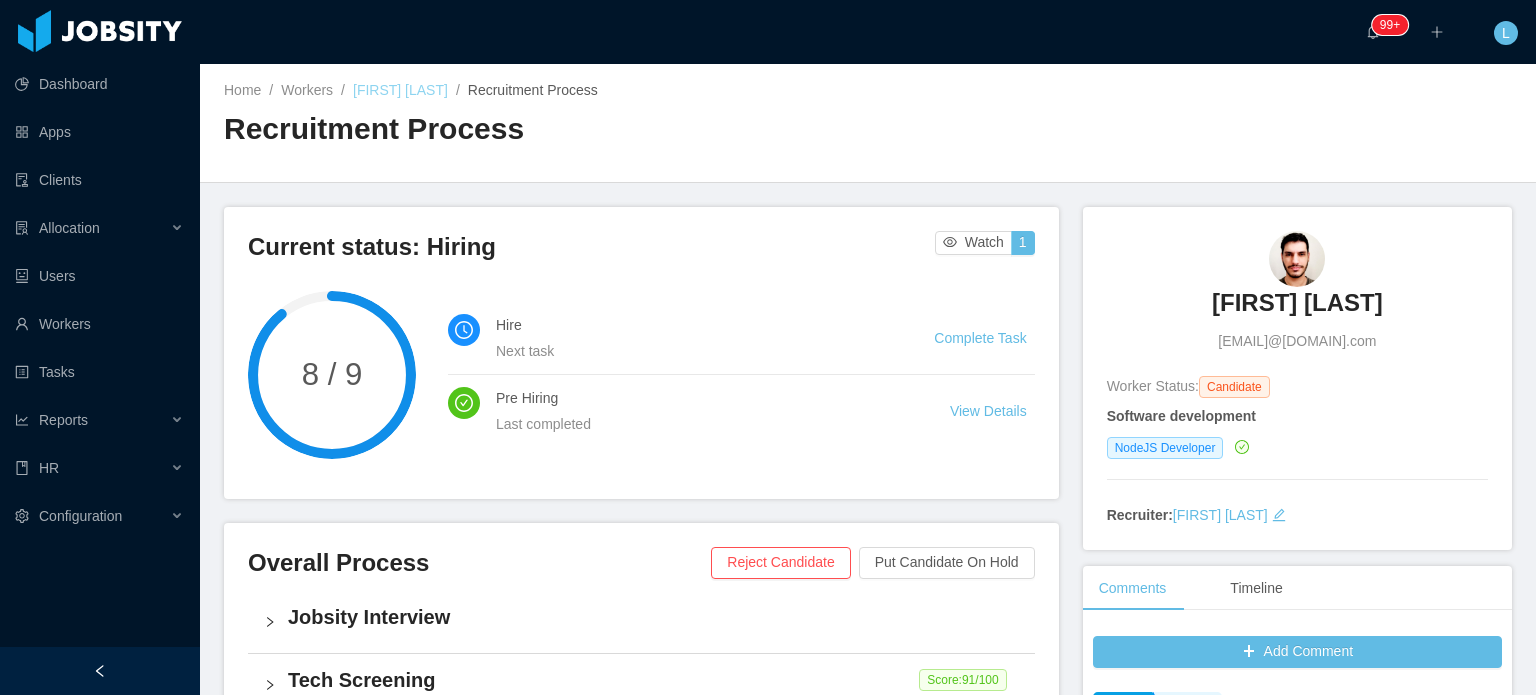 click on "[FIRST] [LAST]" at bounding box center [400, 90] 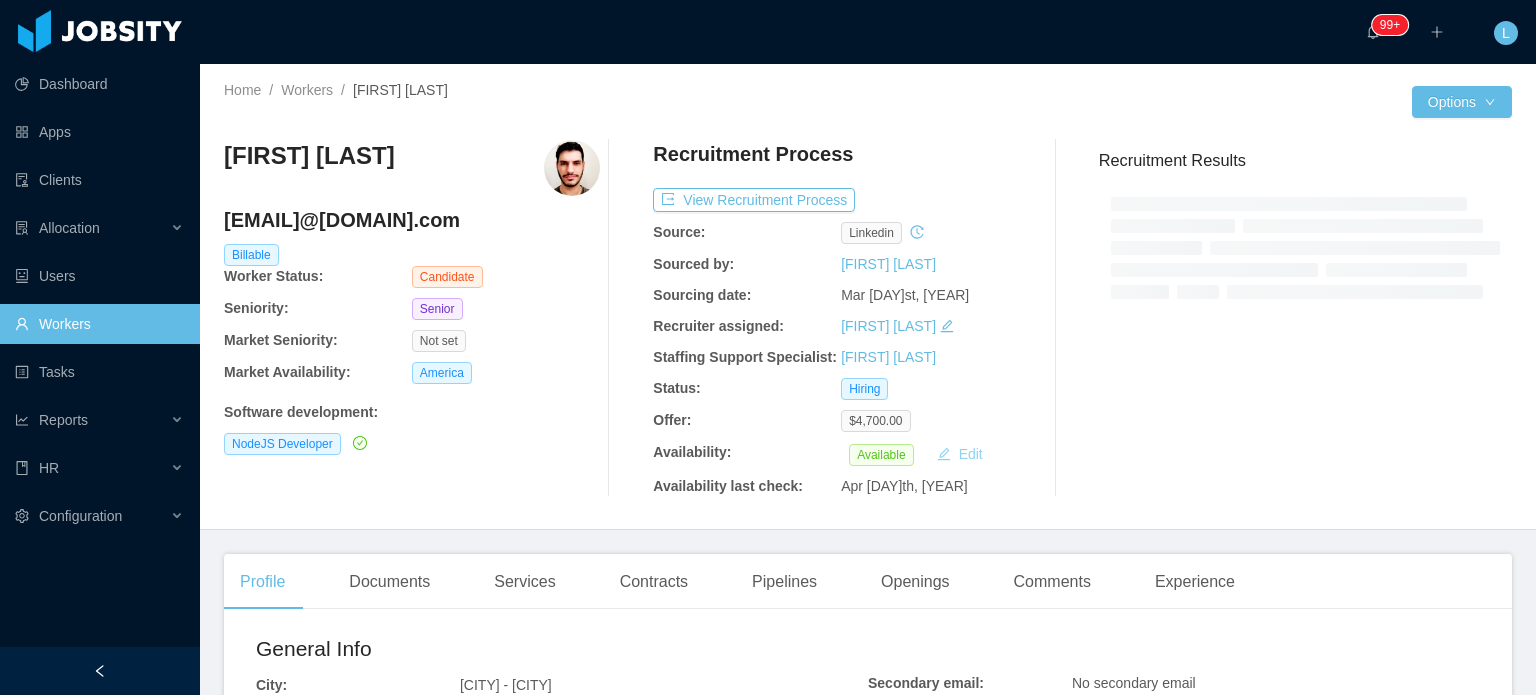 click on "Edit" at bounding box center (960, 454) 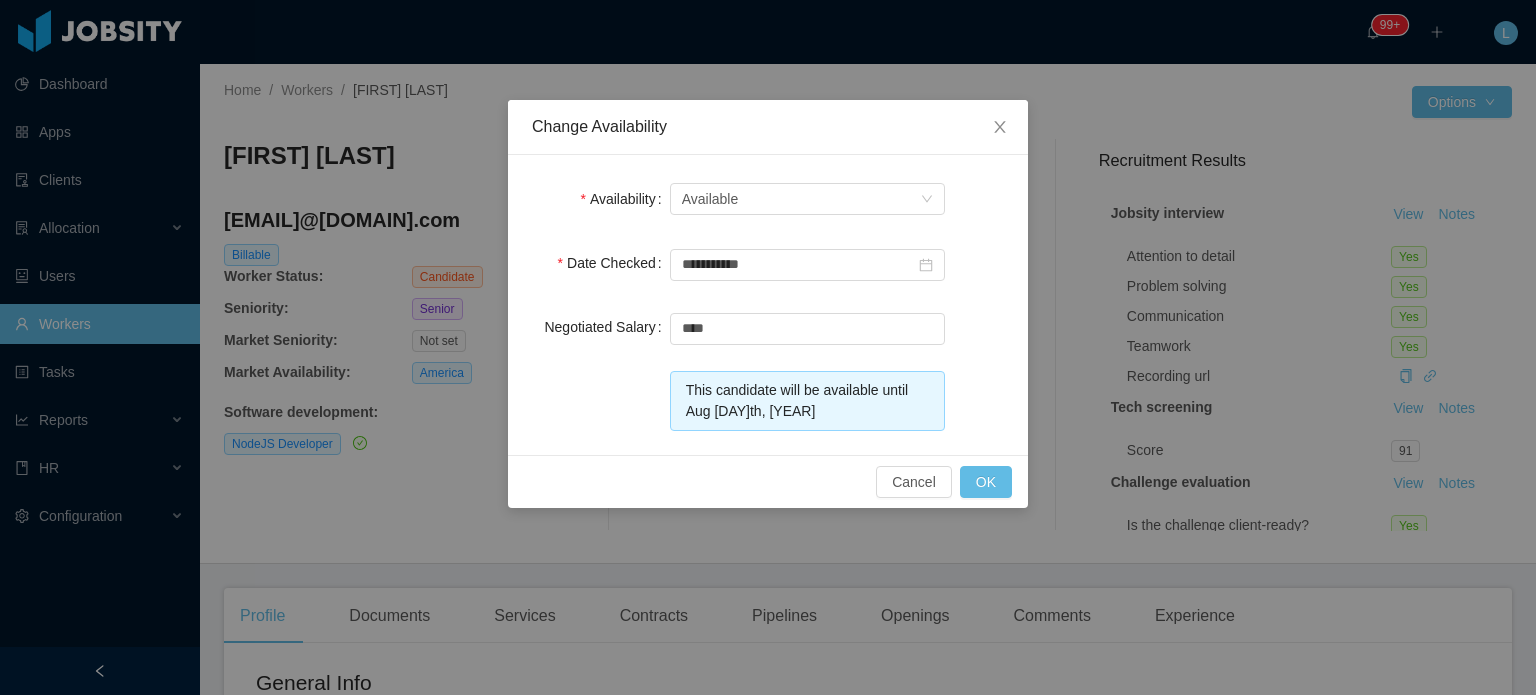 click on "Availability" at bounding box center [624, 199] 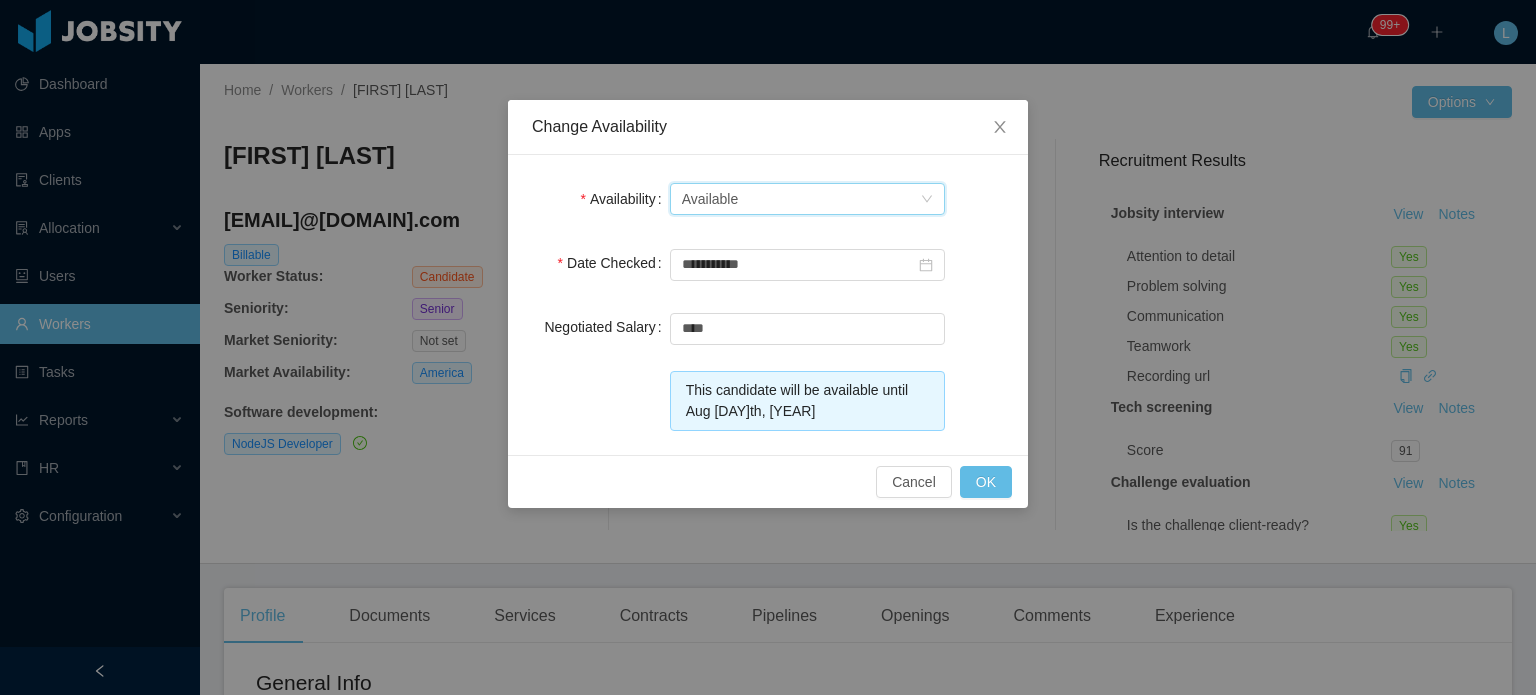 click on "Available" at bounding box center (710, 199) 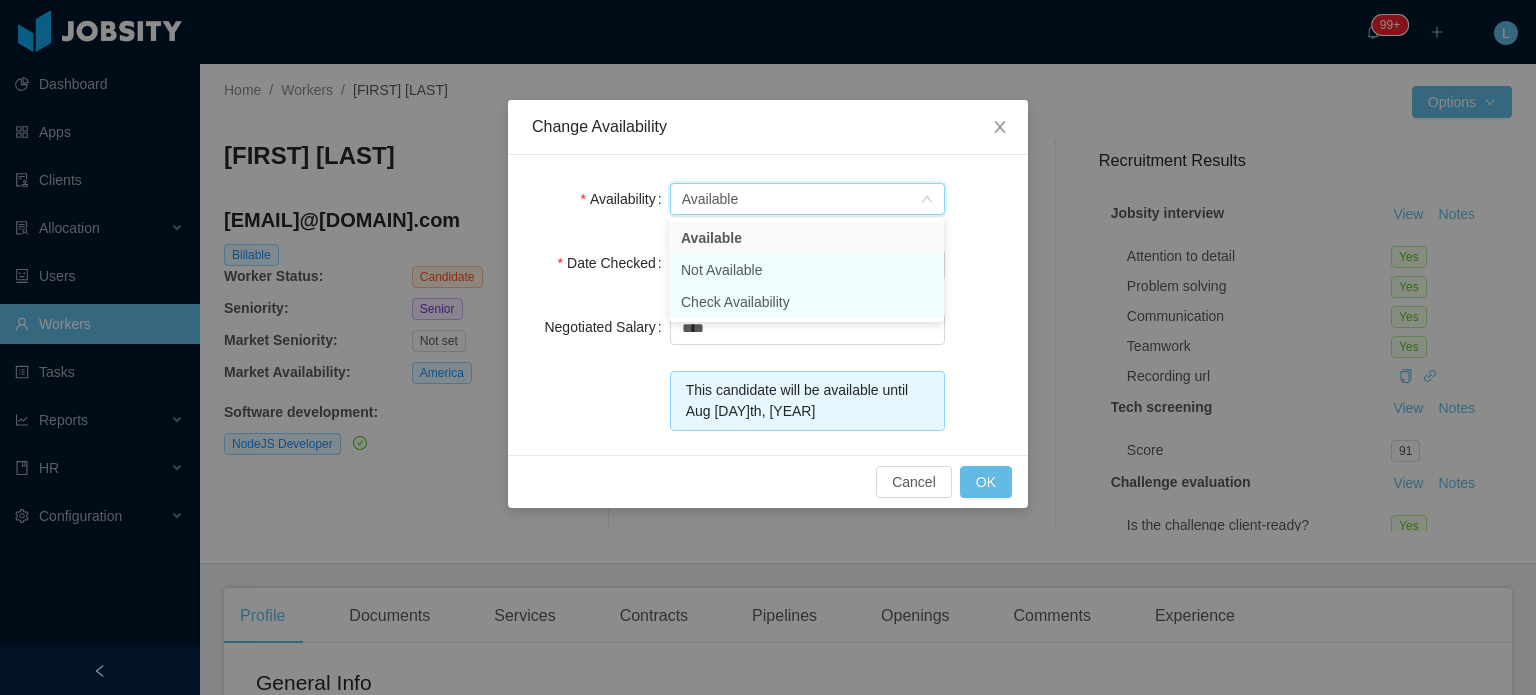 click on "Not Available" at bounding box center [806, 270] 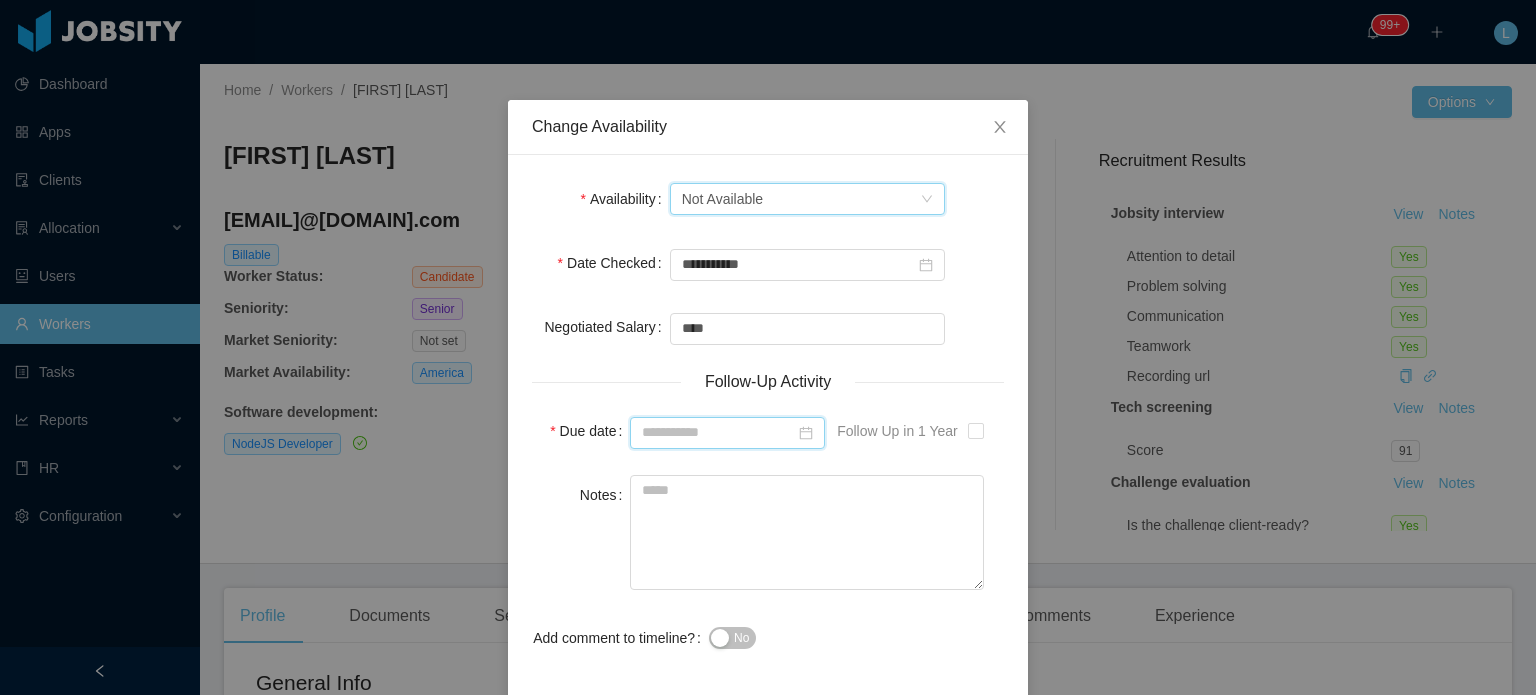 click at bounding box center [727, 433] 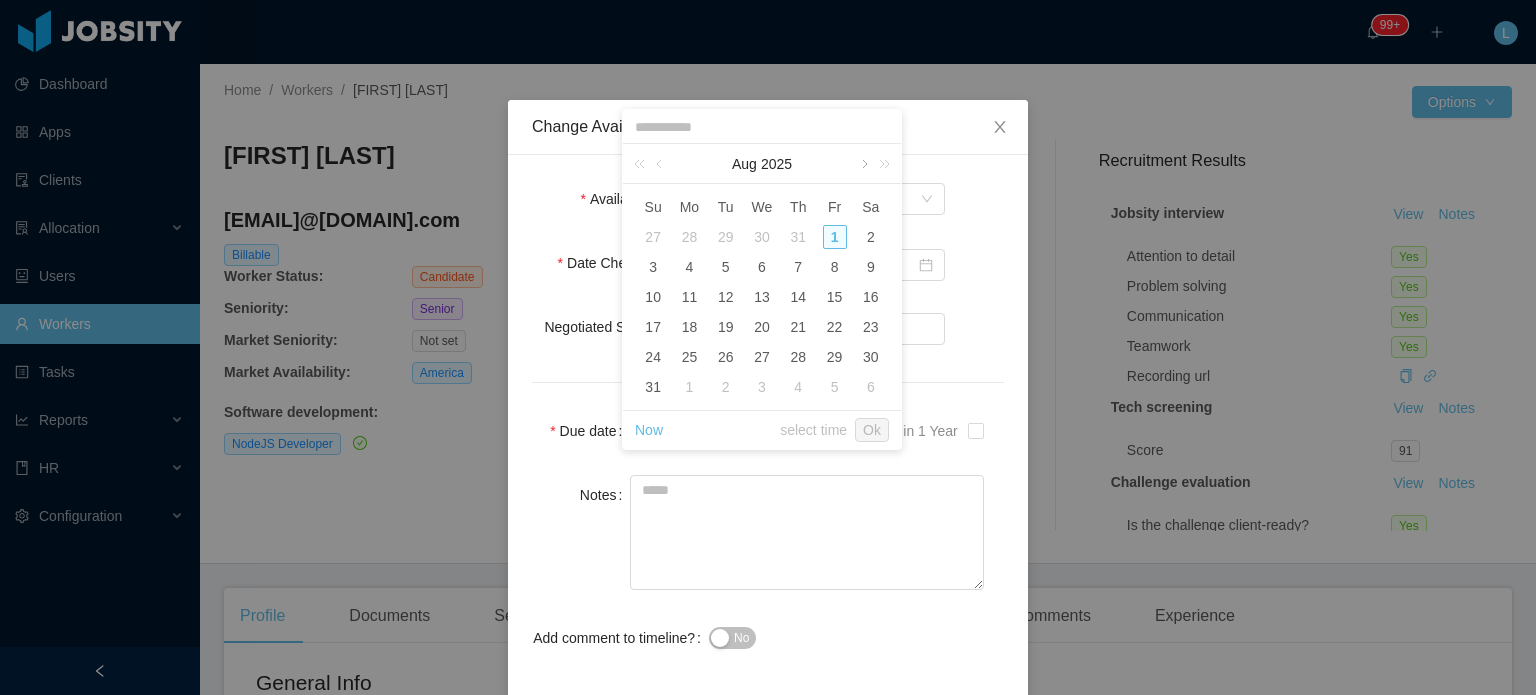 click at bounding box center [863, 164] 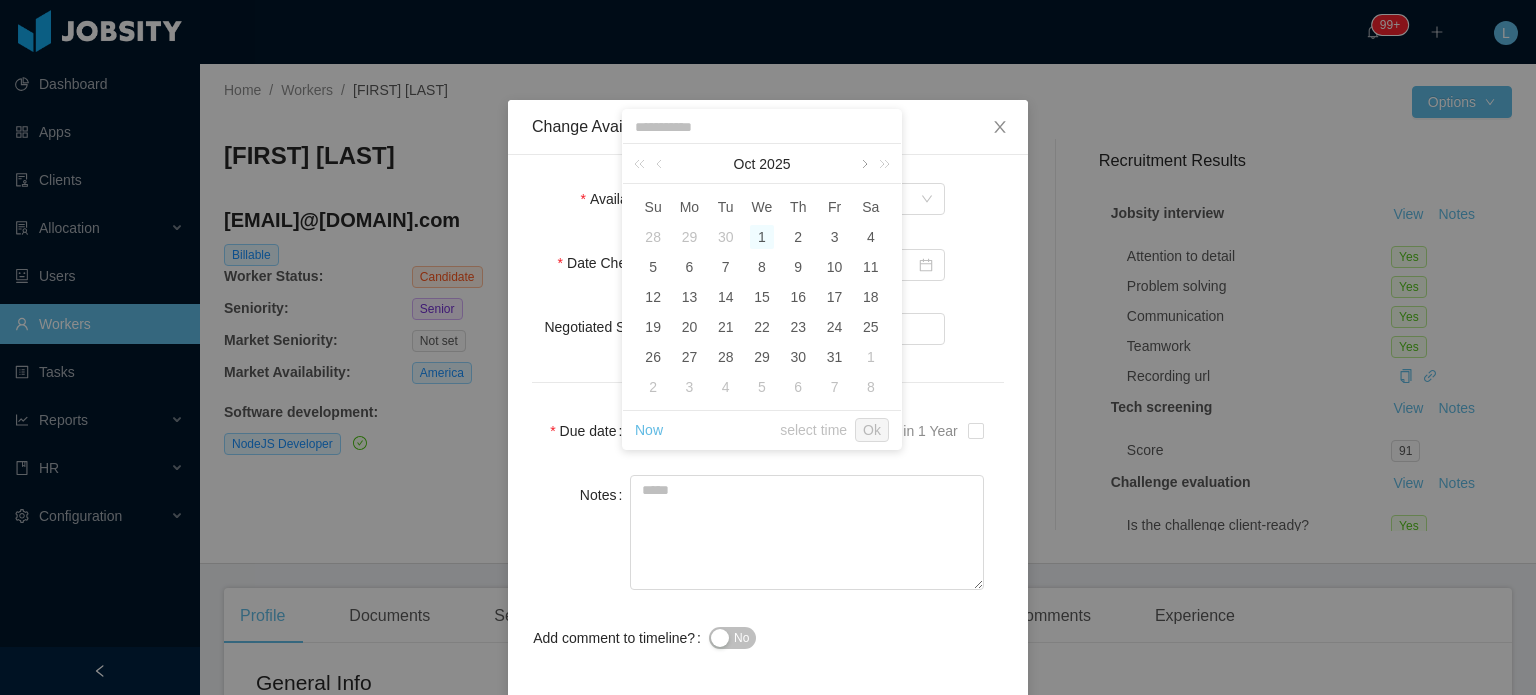 click at bounding box center (863, 164) 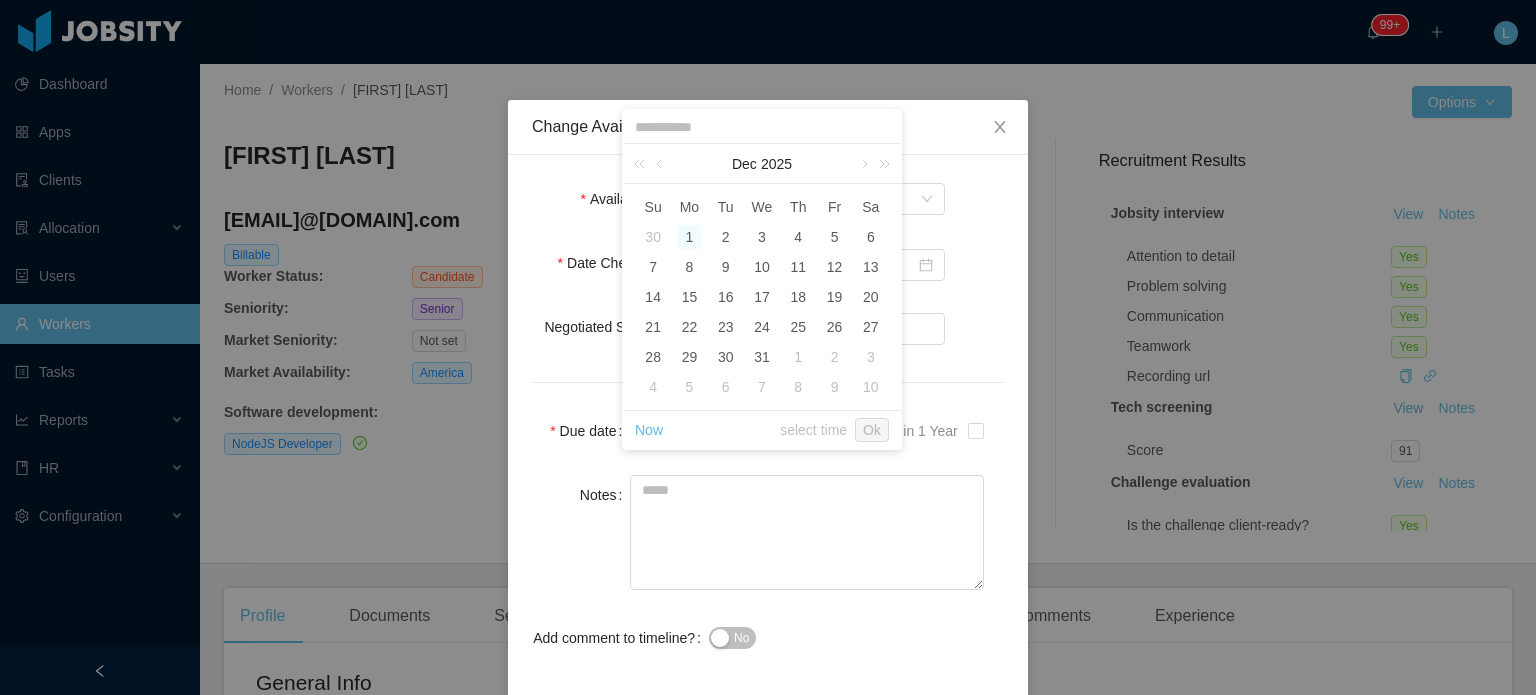 click on "Dec 2025" at bounding box center (762, 164) 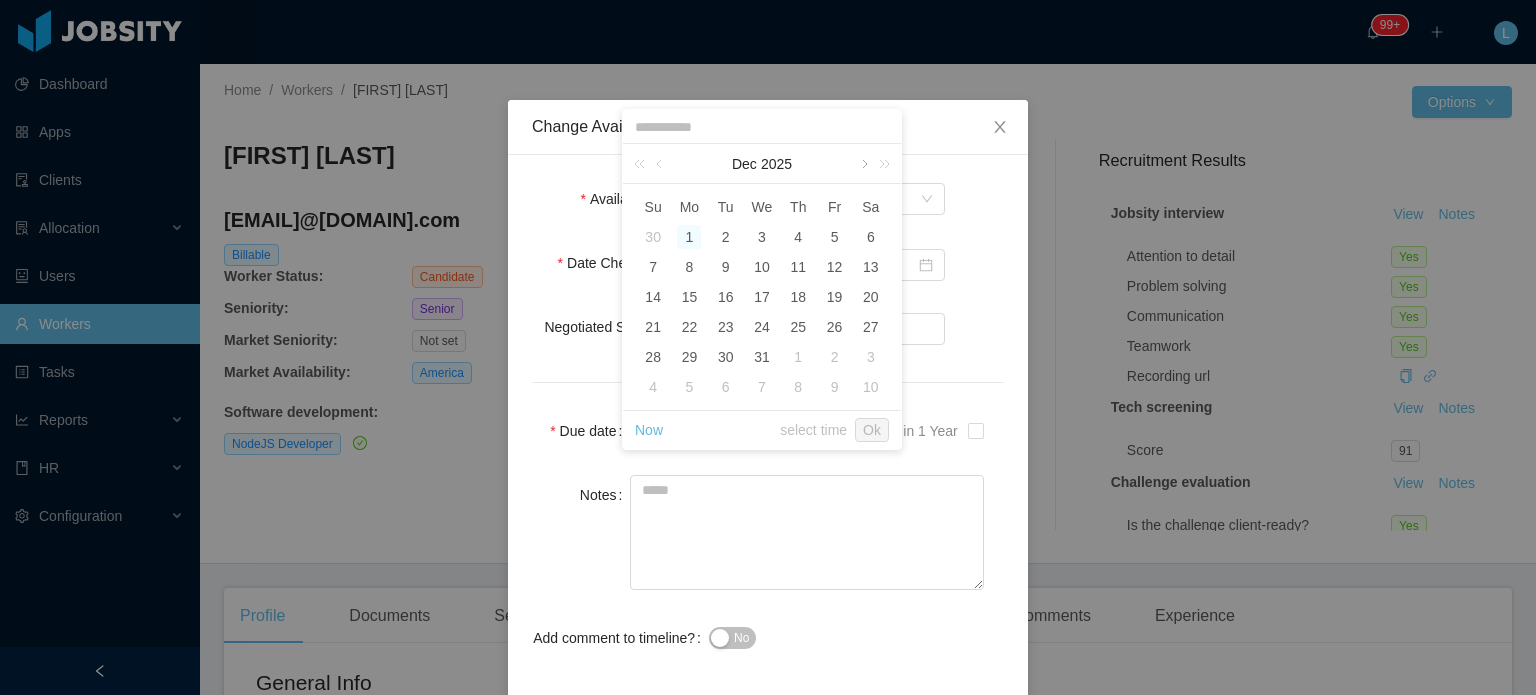 click at bounding box center (863, 164) 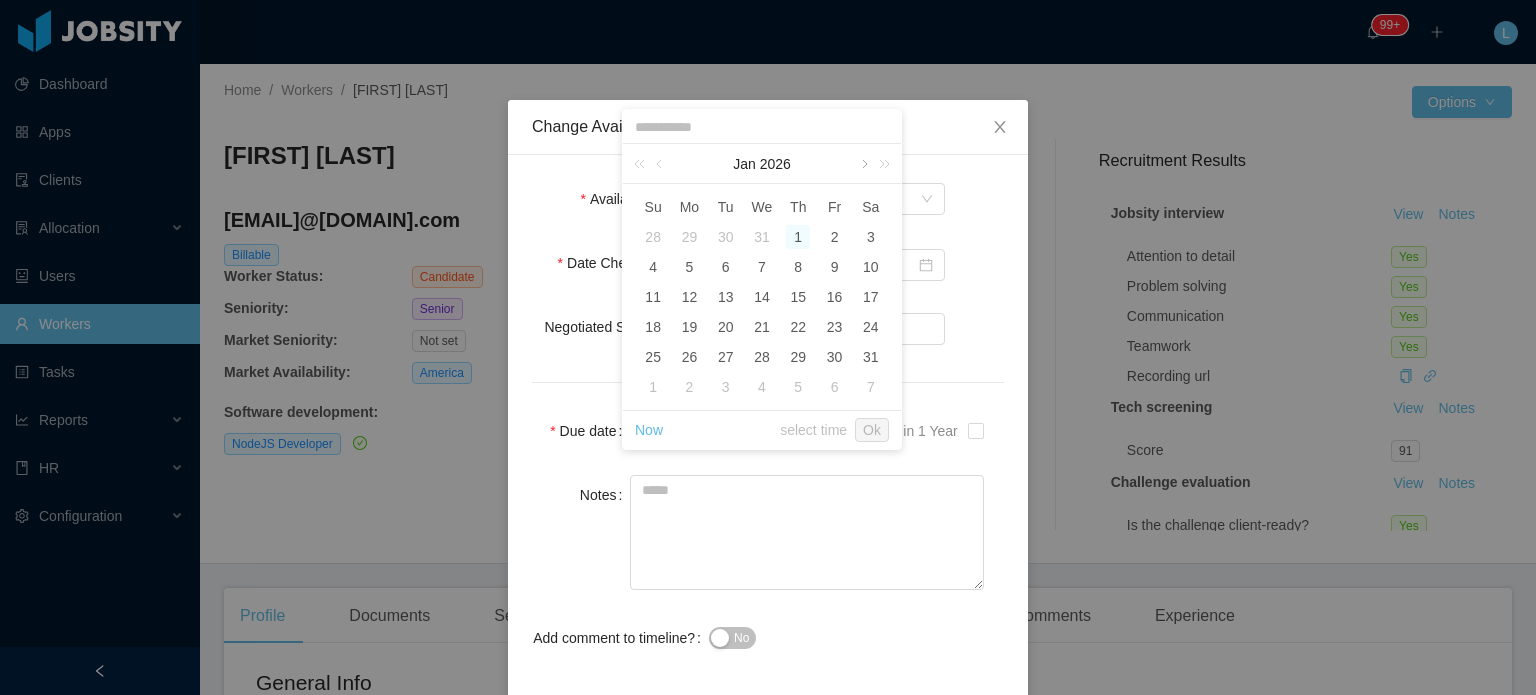 click at bounding box center (863, 164) 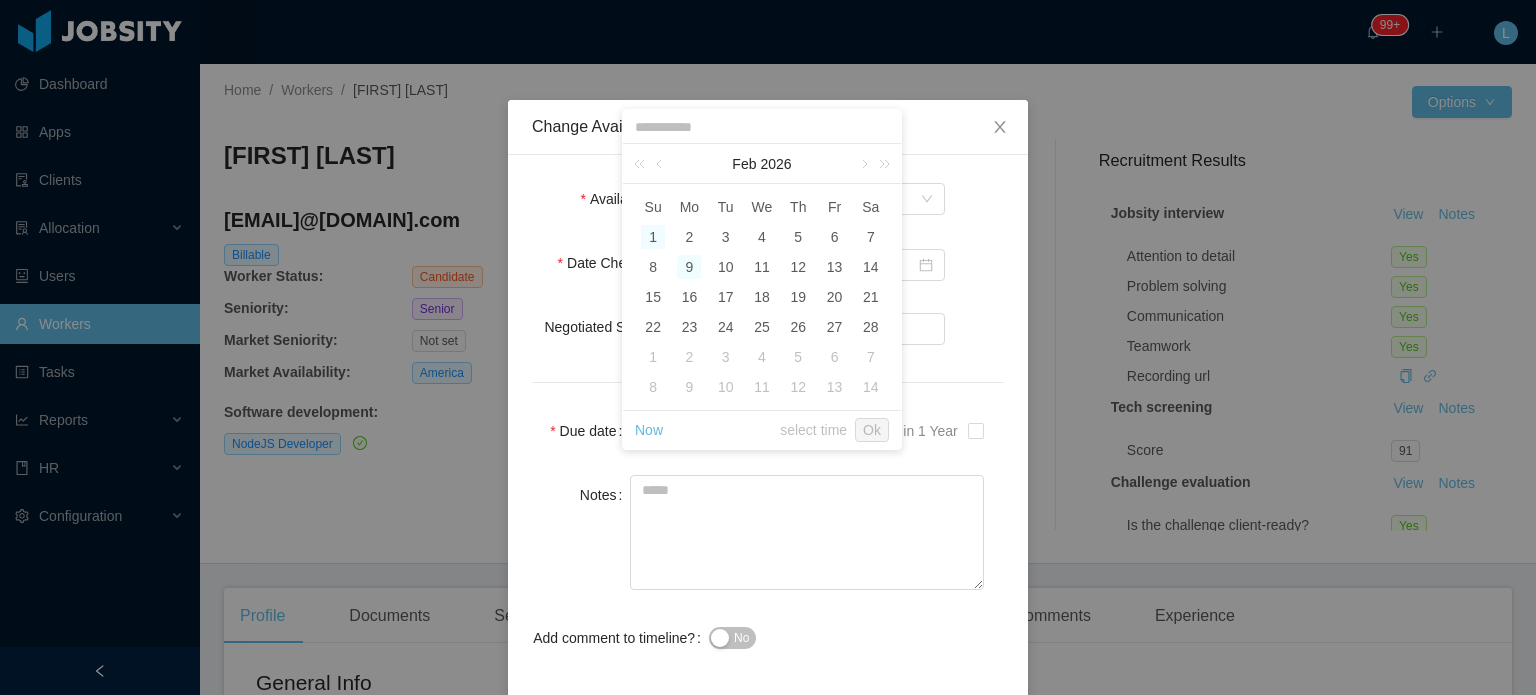 click on "9" at bounding box center [689, 267] 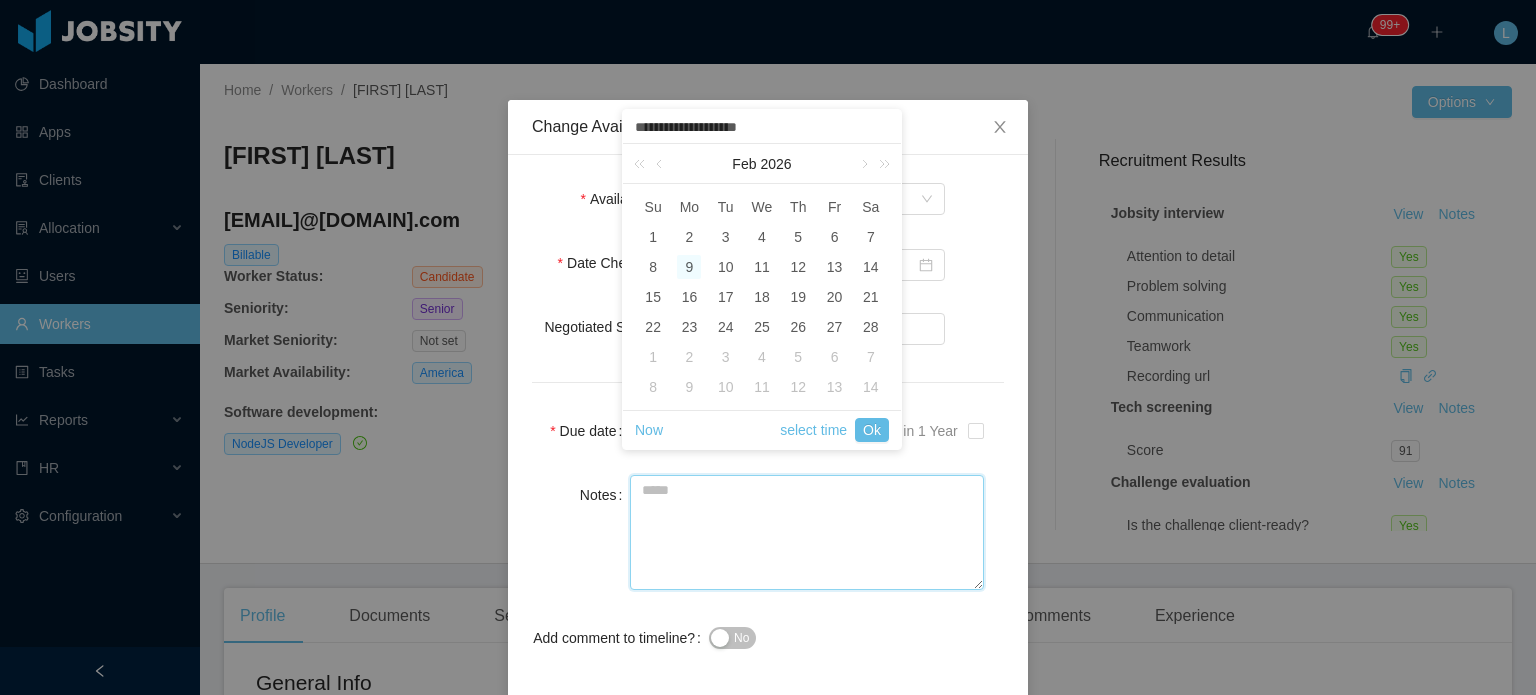 click on "Notes" at bounding box center (807, 532) 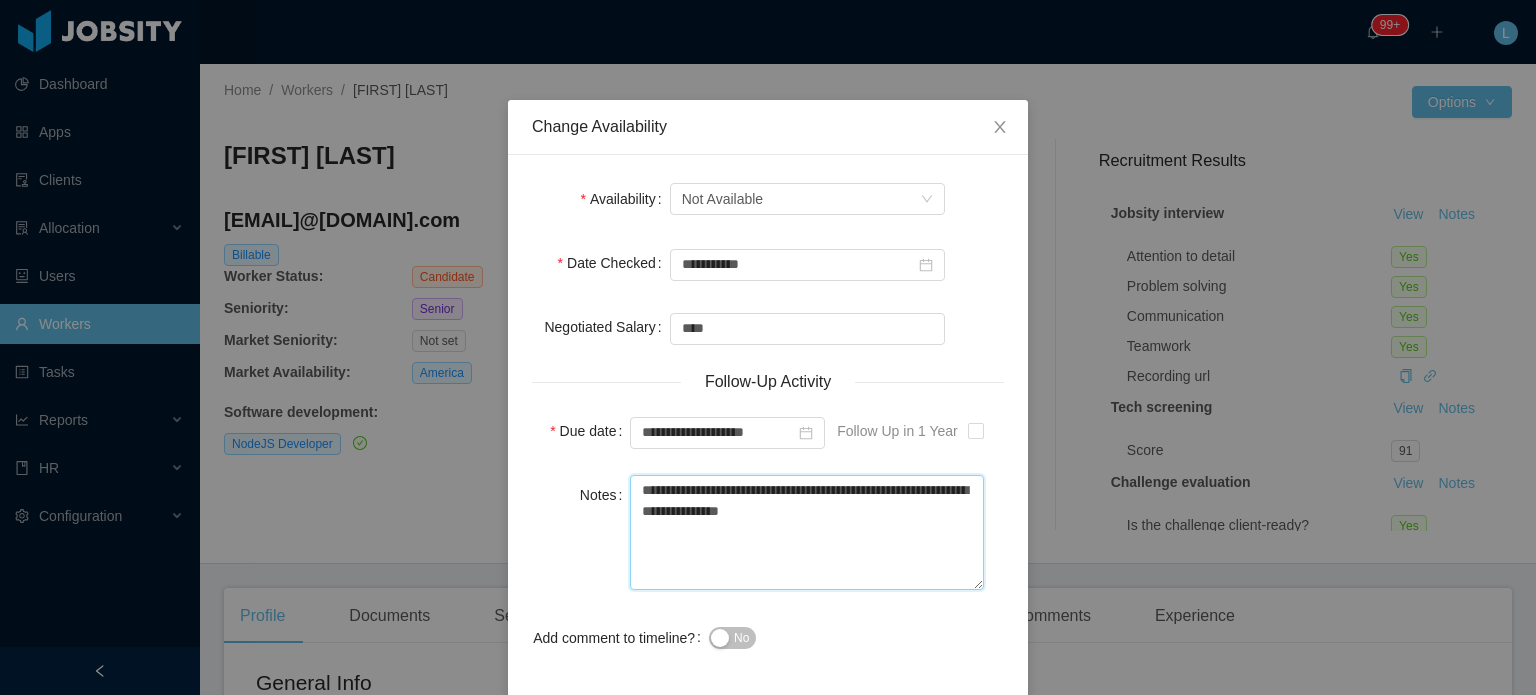 type on "**********" 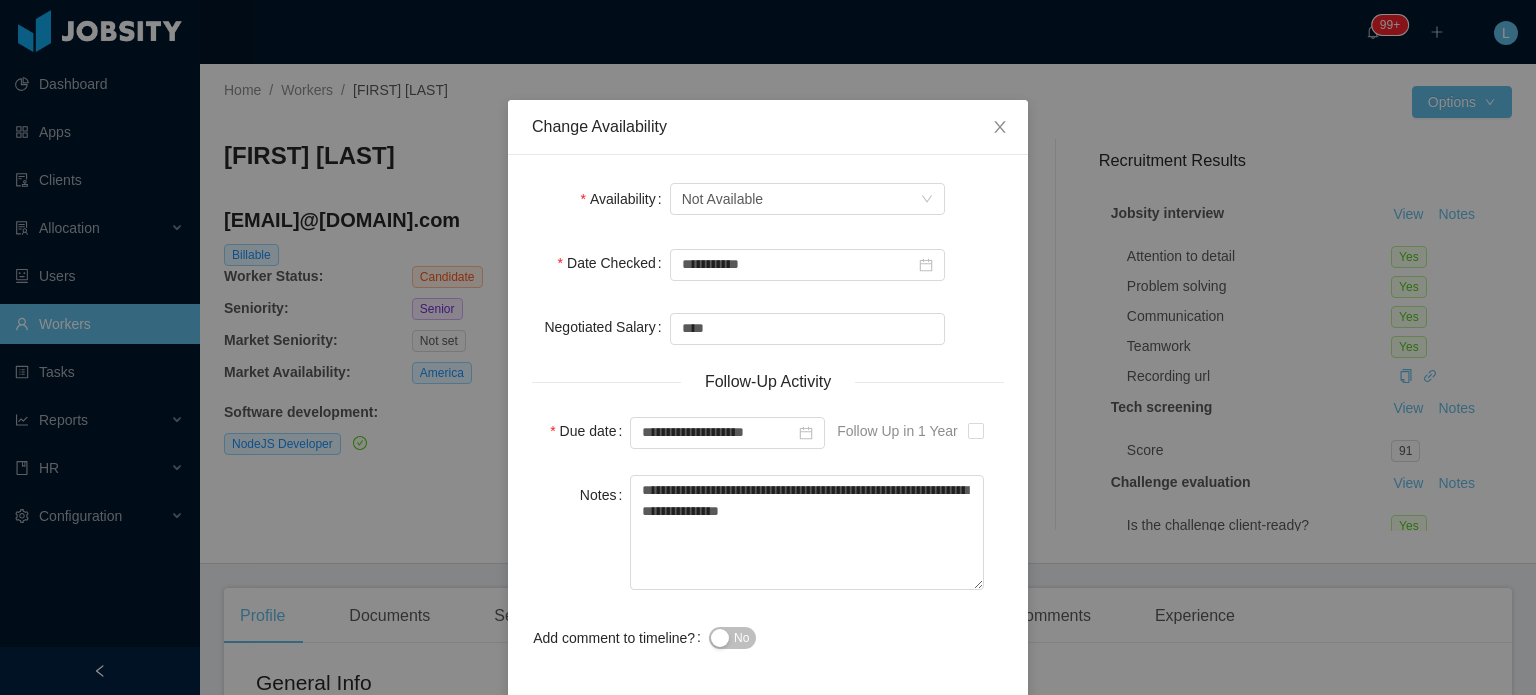 click on "No" at bounding box center (741, 638) 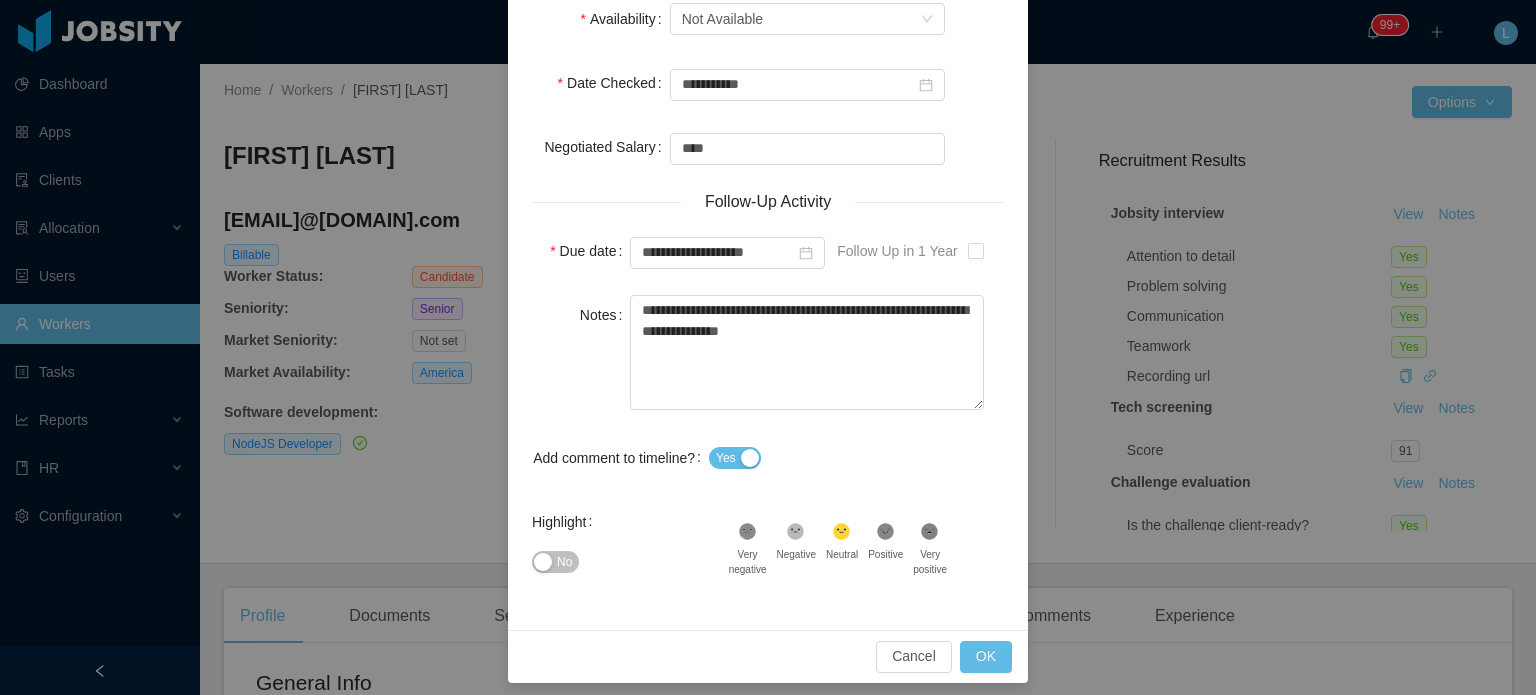 scroll, scrollTop: 191, scrollLeft: 0, axis: vertical 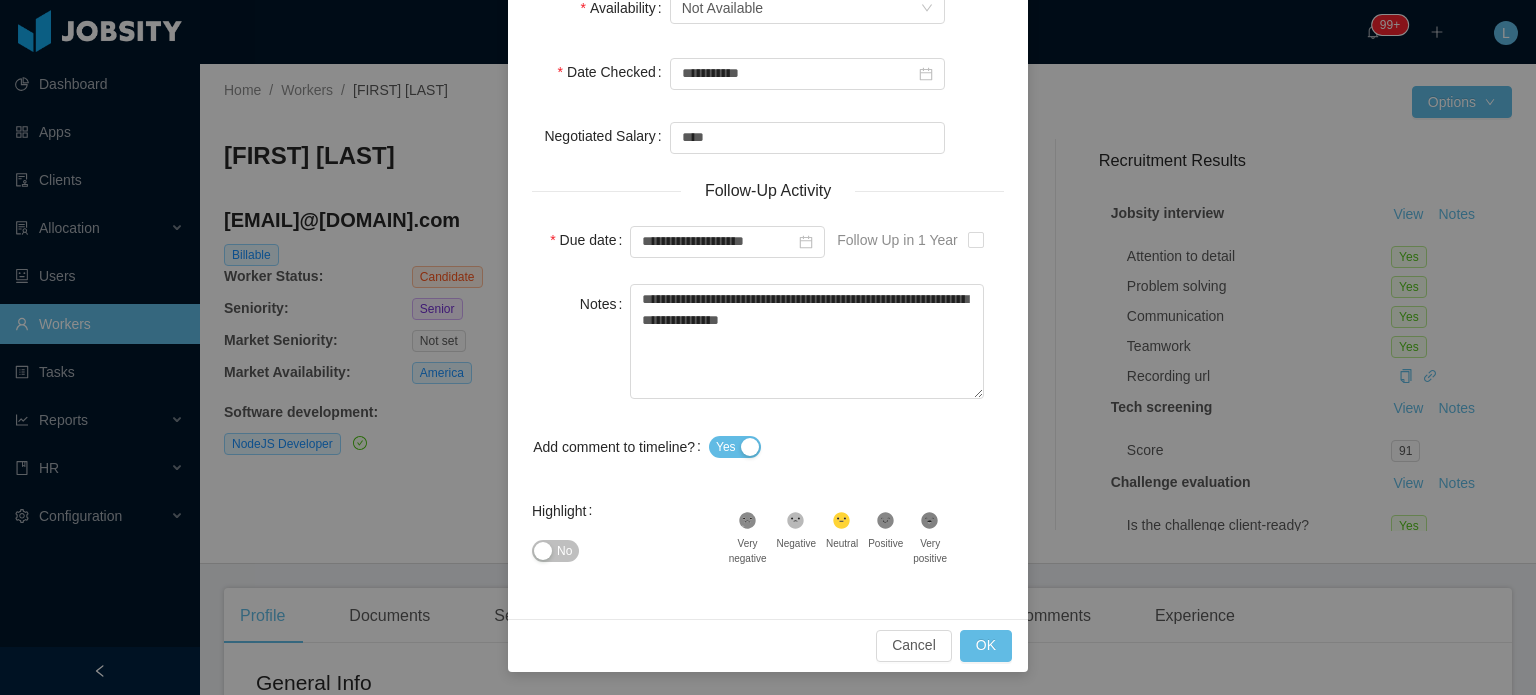 click on "No" at bounding box center (564, 551) 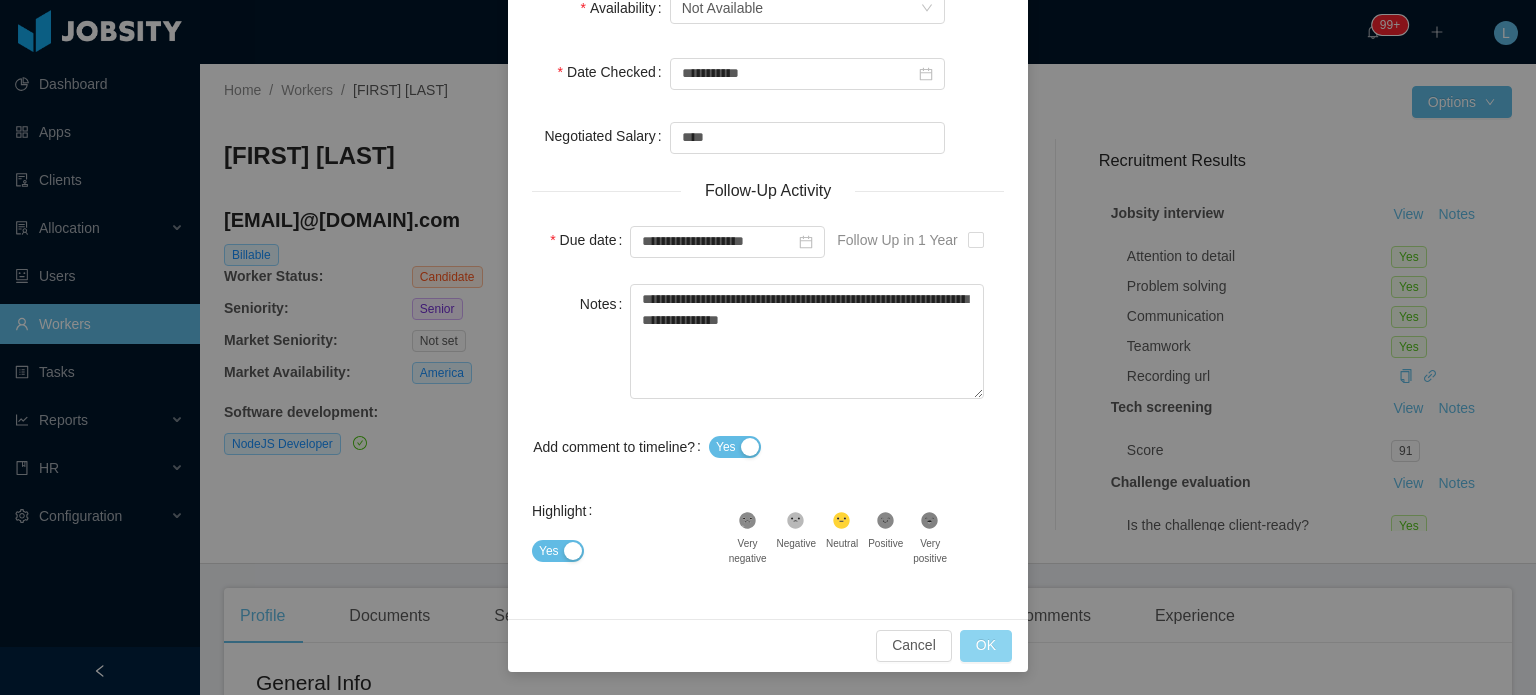 click on "OK" at bounding box center (986, 646) 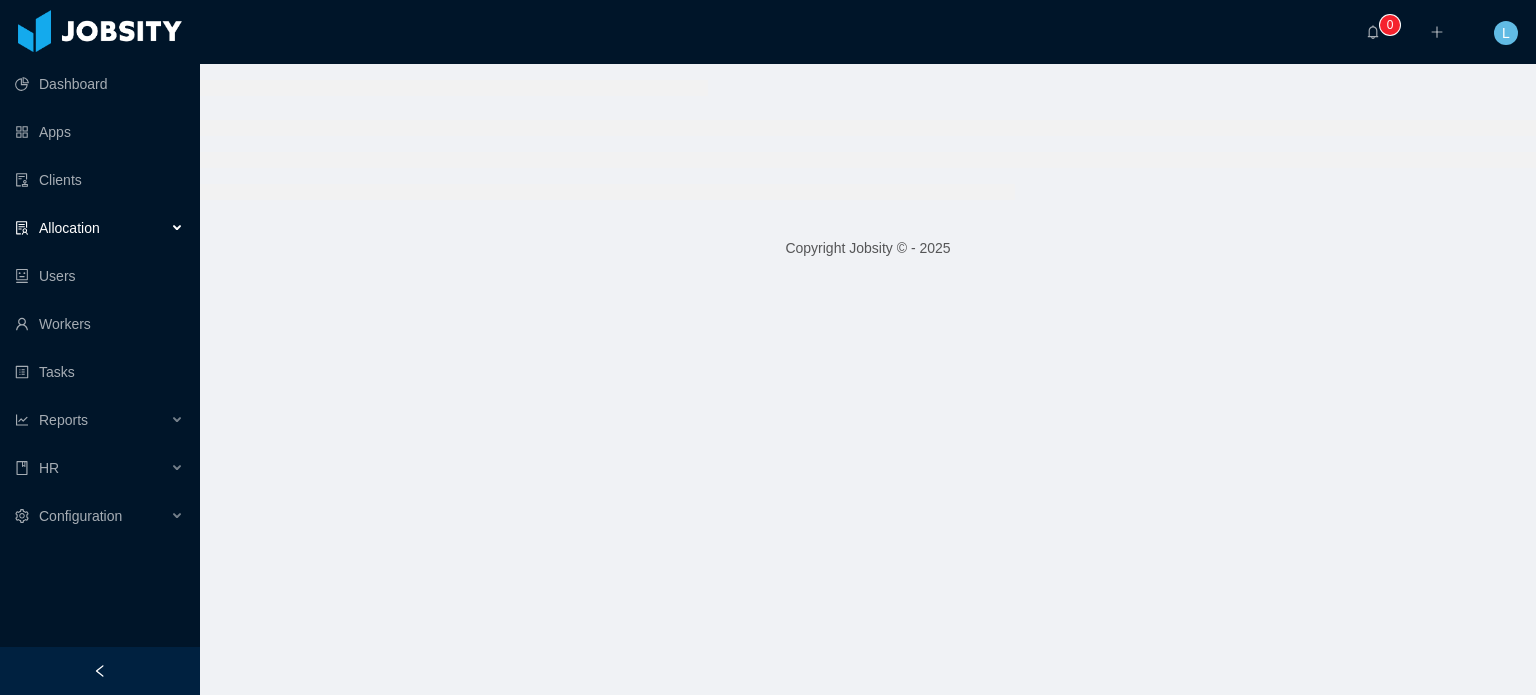 scroll, scrollTop: 0, scrollLeft: 0, axis: both 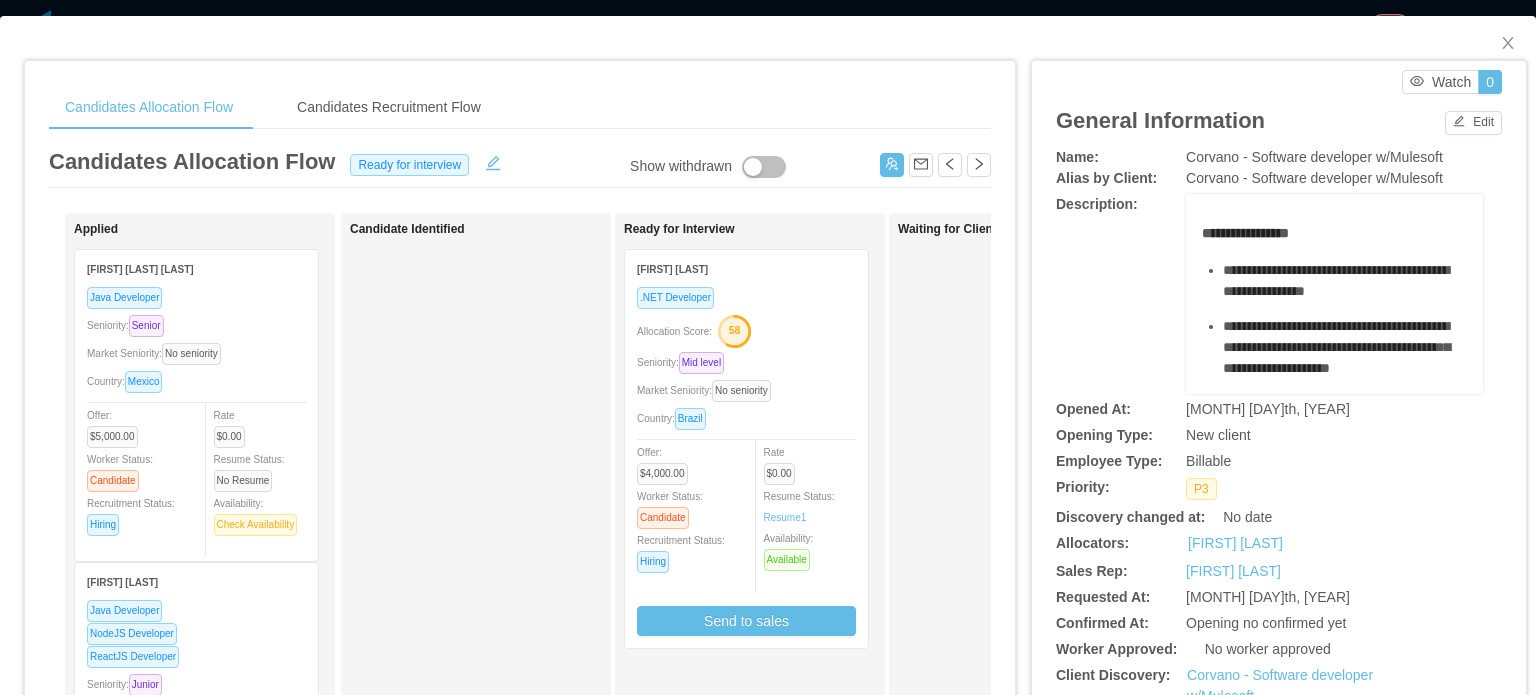 click on "Seniority:   Mid level" at bounding box center (746, 362) 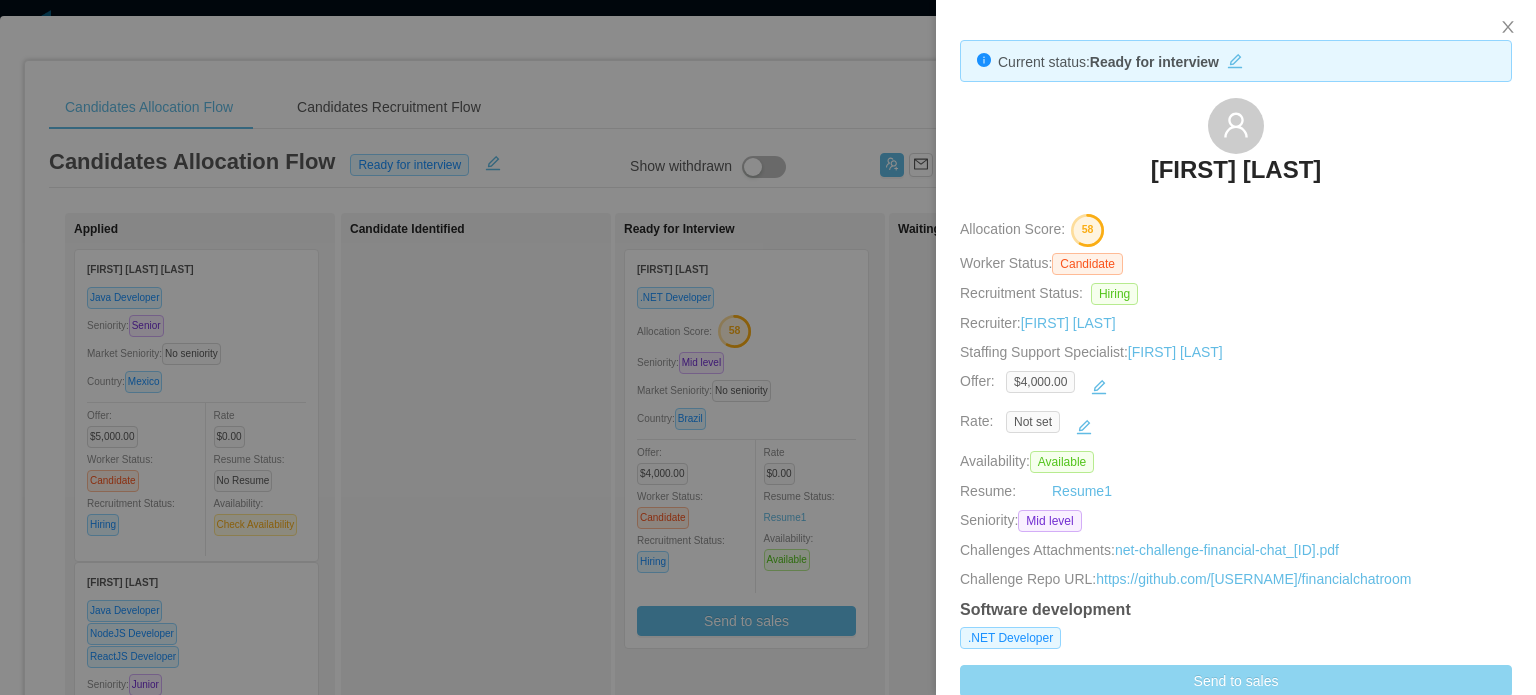 click on "Send to sales" at bounding box center [1236, 681] 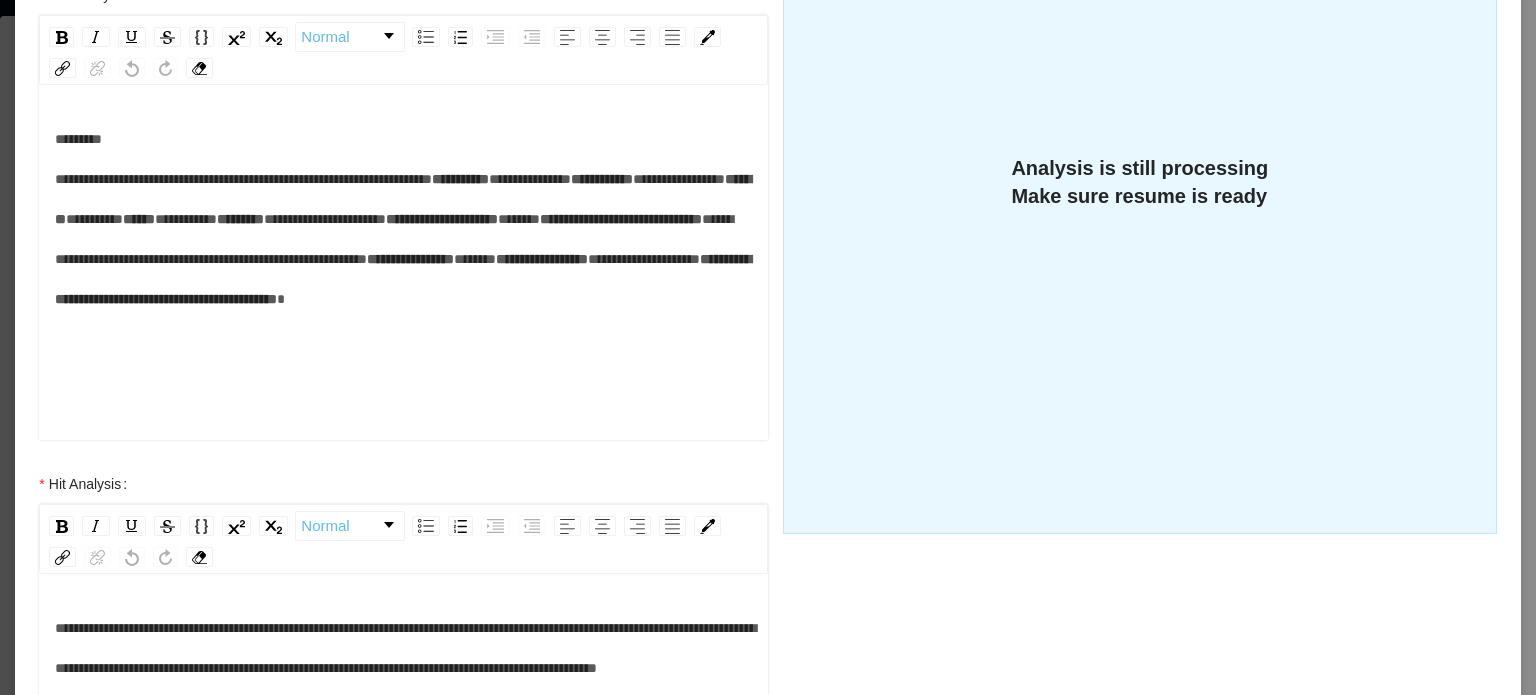 scroll, scrollTop: 400, scrollLeft: 0, axis: vertical 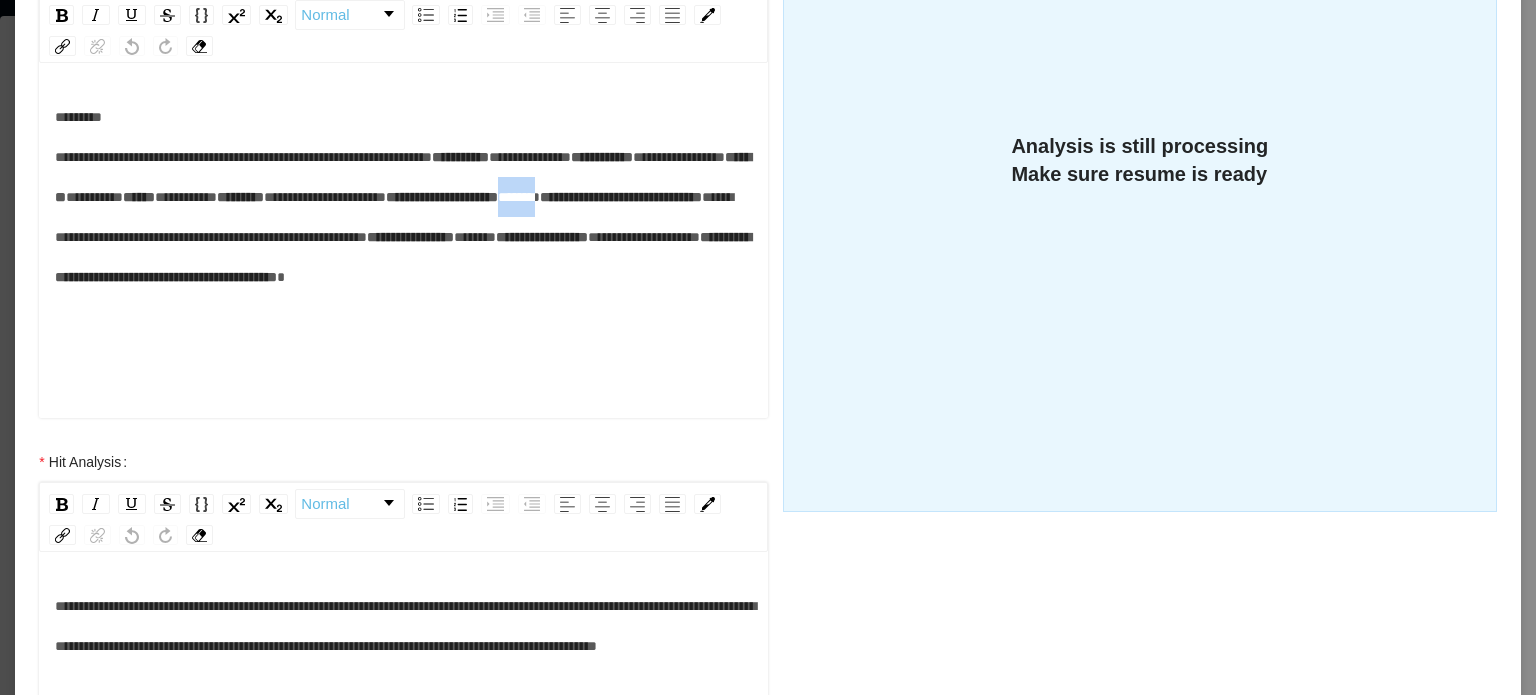 drag, startPoint x: 186, startPoint y: 395, endPoint x: 283, endPoint y: 396, distance: 97.00516 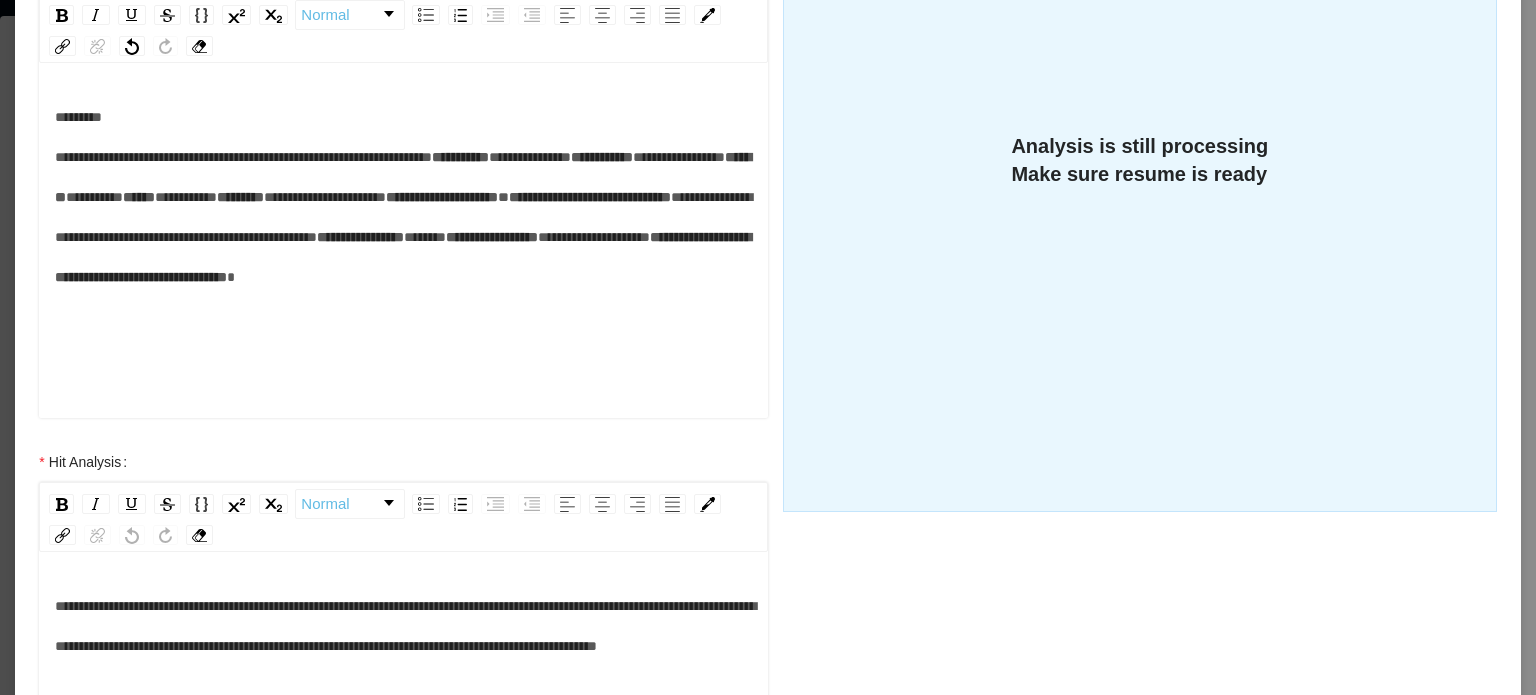 type 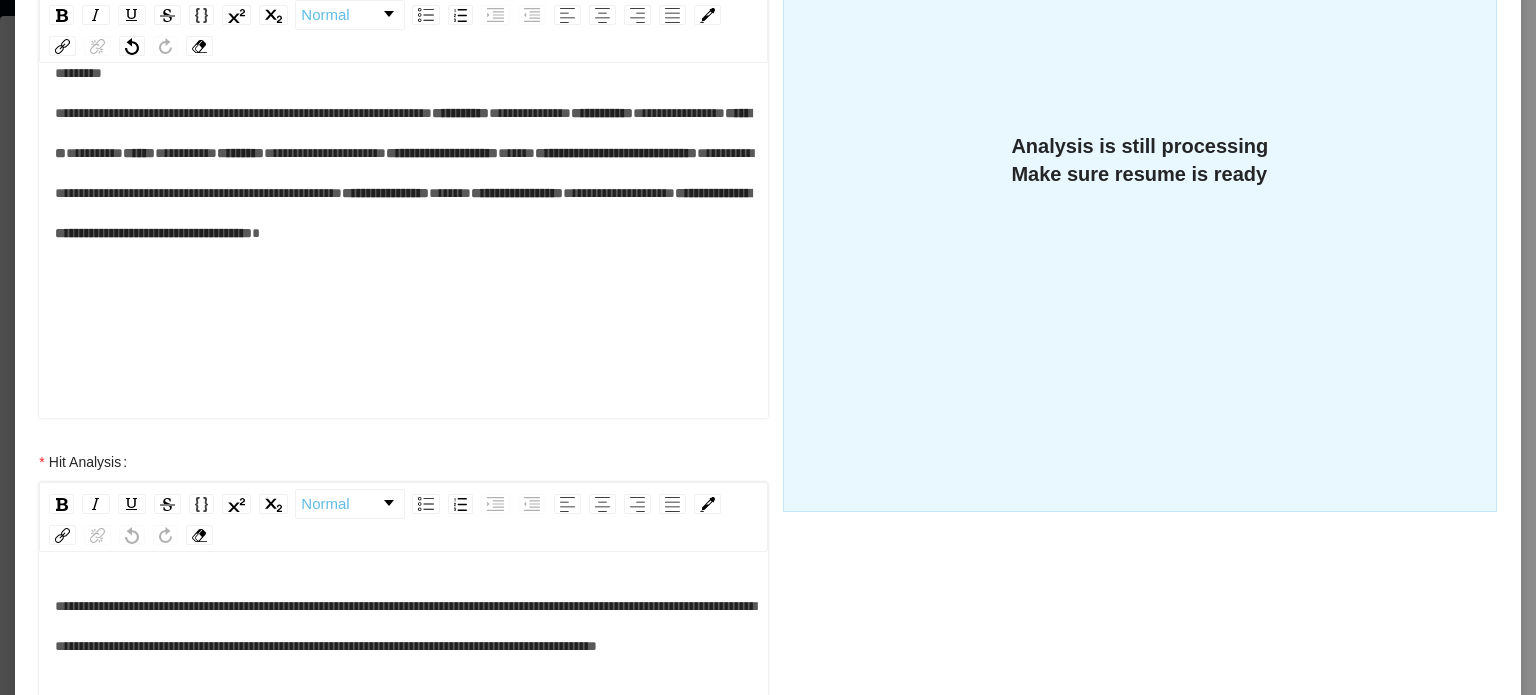 scroll, scrollTop: 198, scrollLeft: 0, axis: vertical 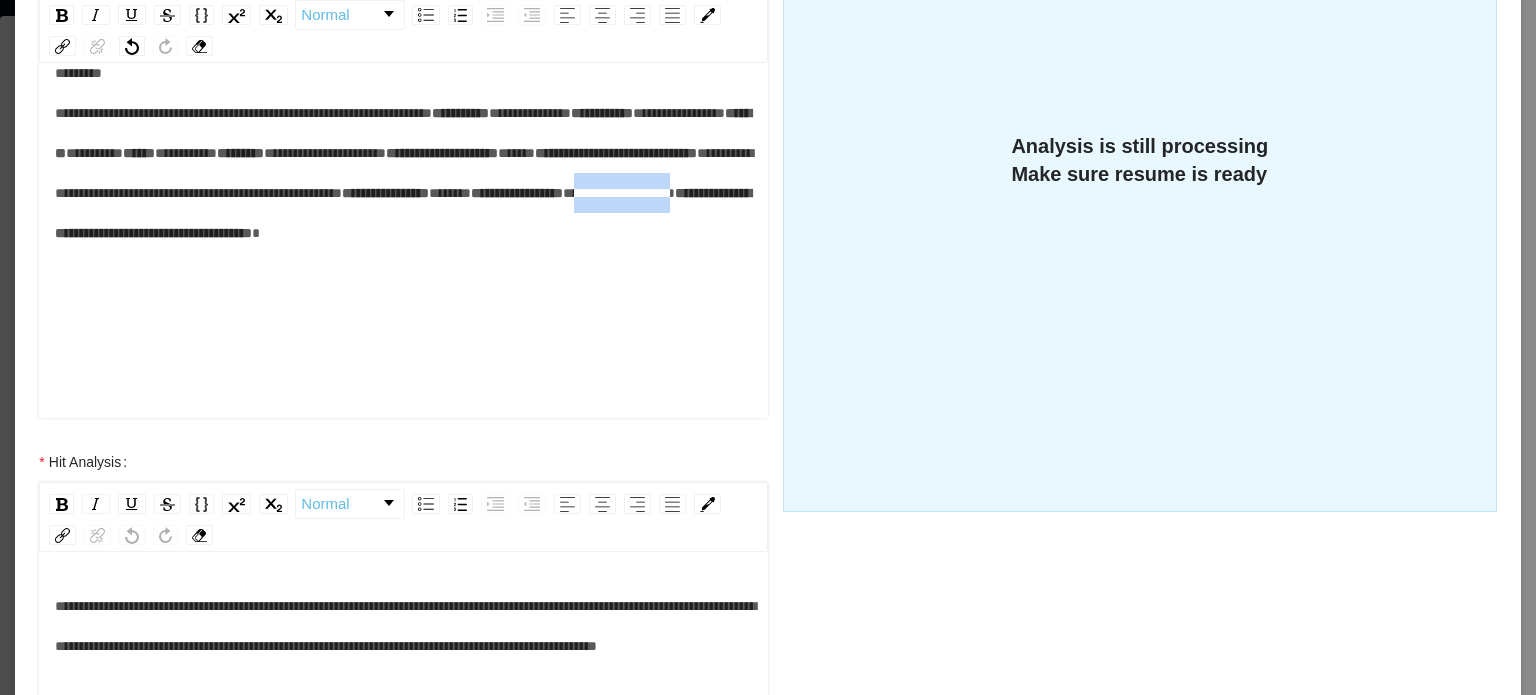 drag, startPoint x: 184, startPoint y: 317, endPoint x: 386, endPoint y: 303, distance: 202.48457 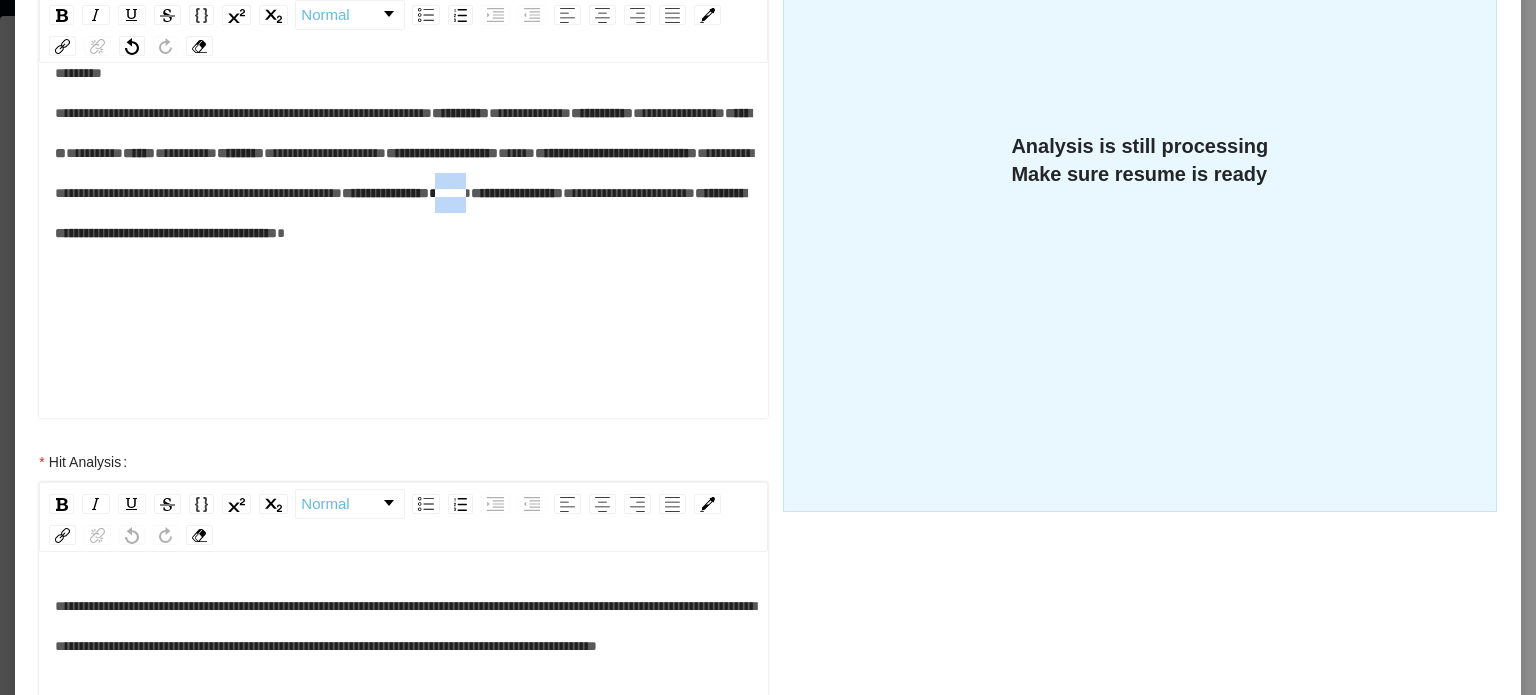 drag, startPoint x: 172, startPoint y: 277, endPoint x: 231, endPoint y: 276, distance: 59.008472 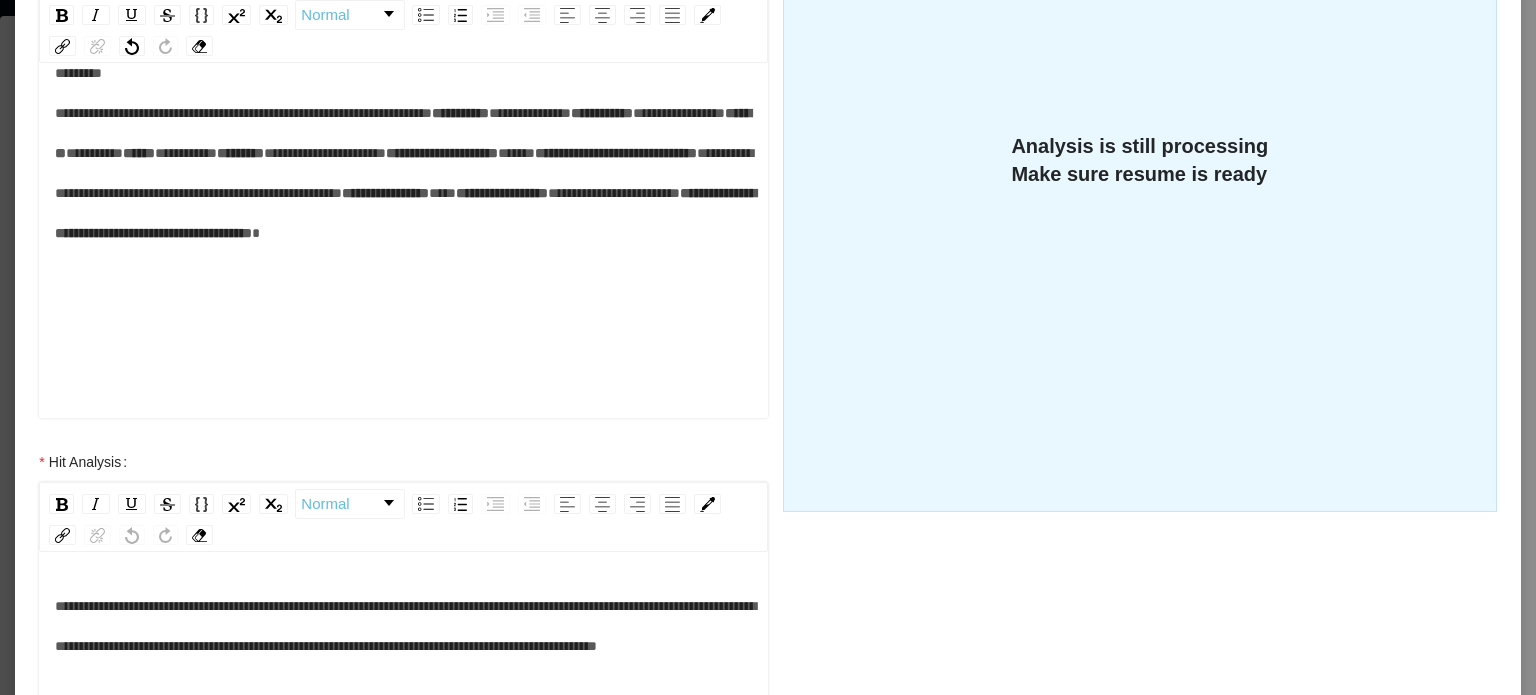 click on "**********" at bounding box center [404, 173] 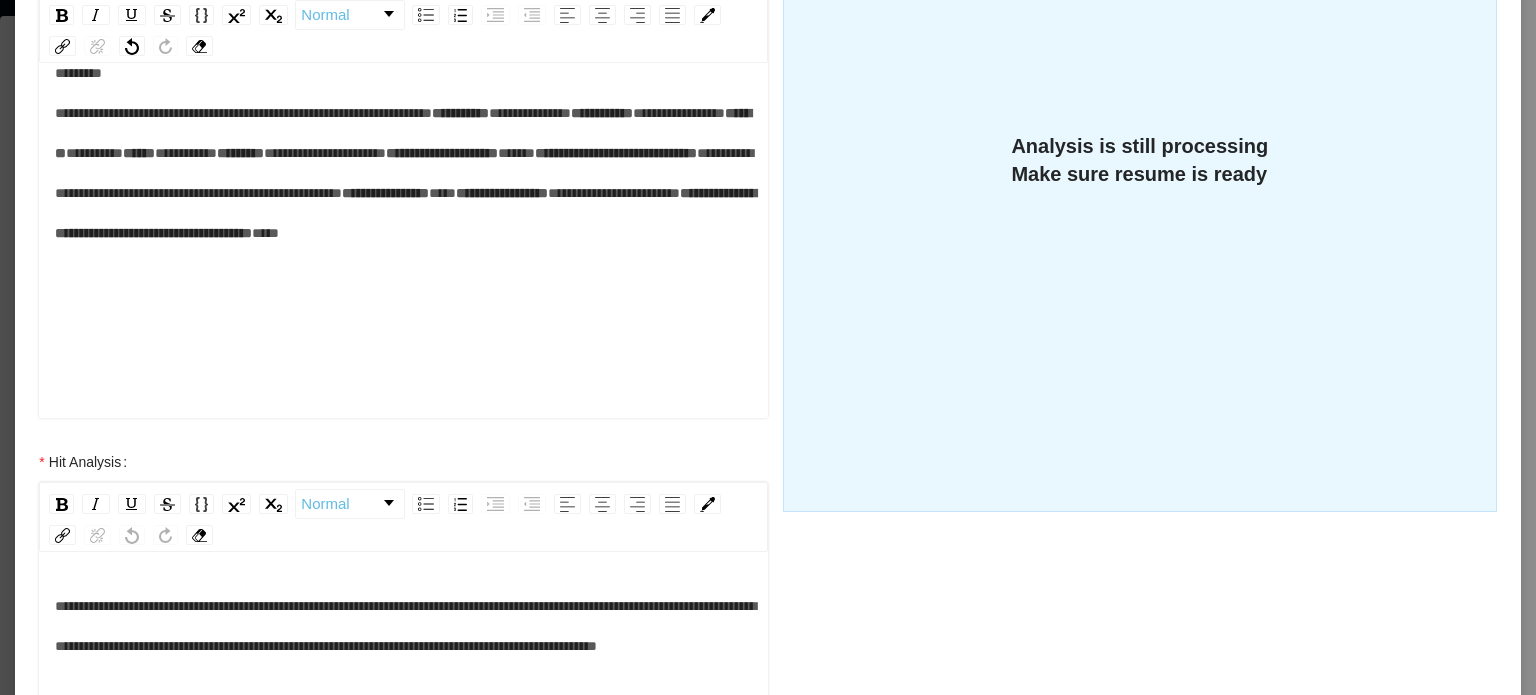 click on "*********" at bounding box center [186, 153] 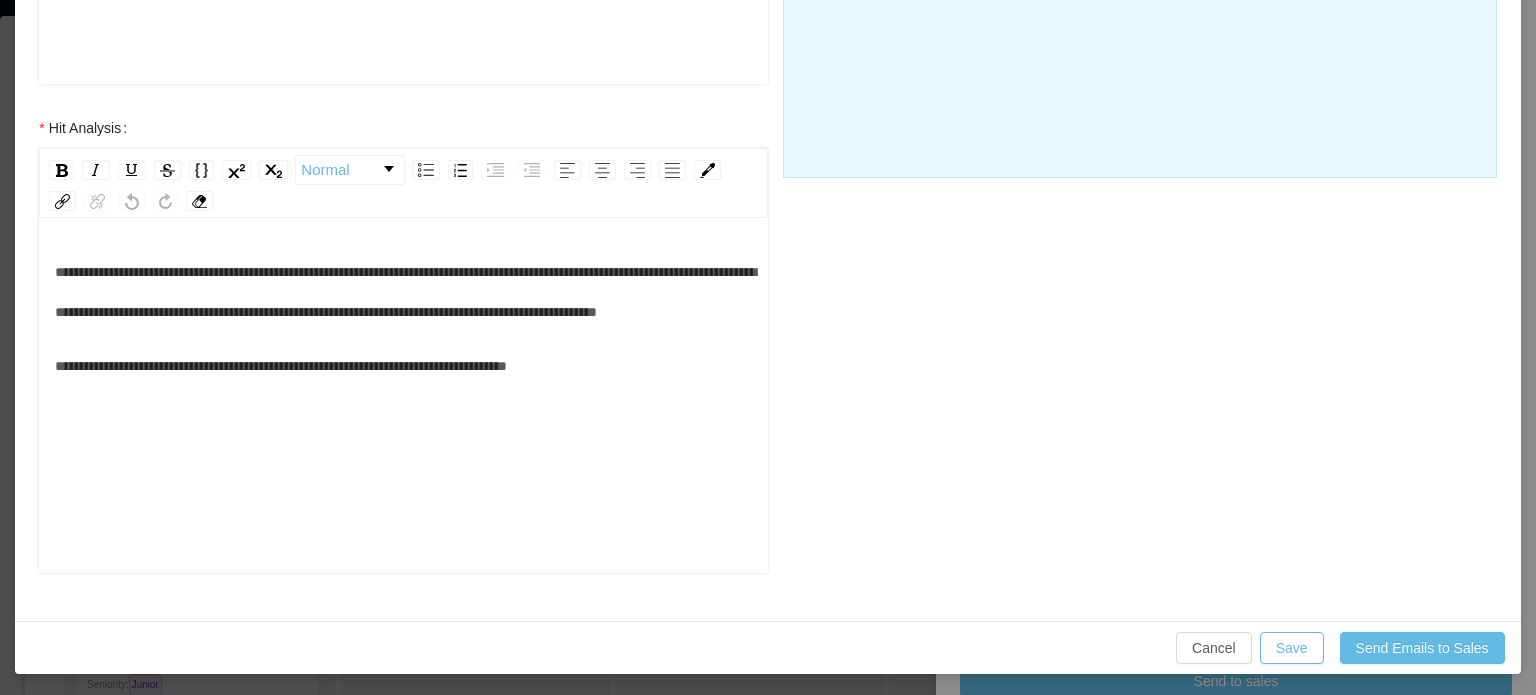 scroll, scrollTop: 736, scrollLeft: 0, axis: vertical 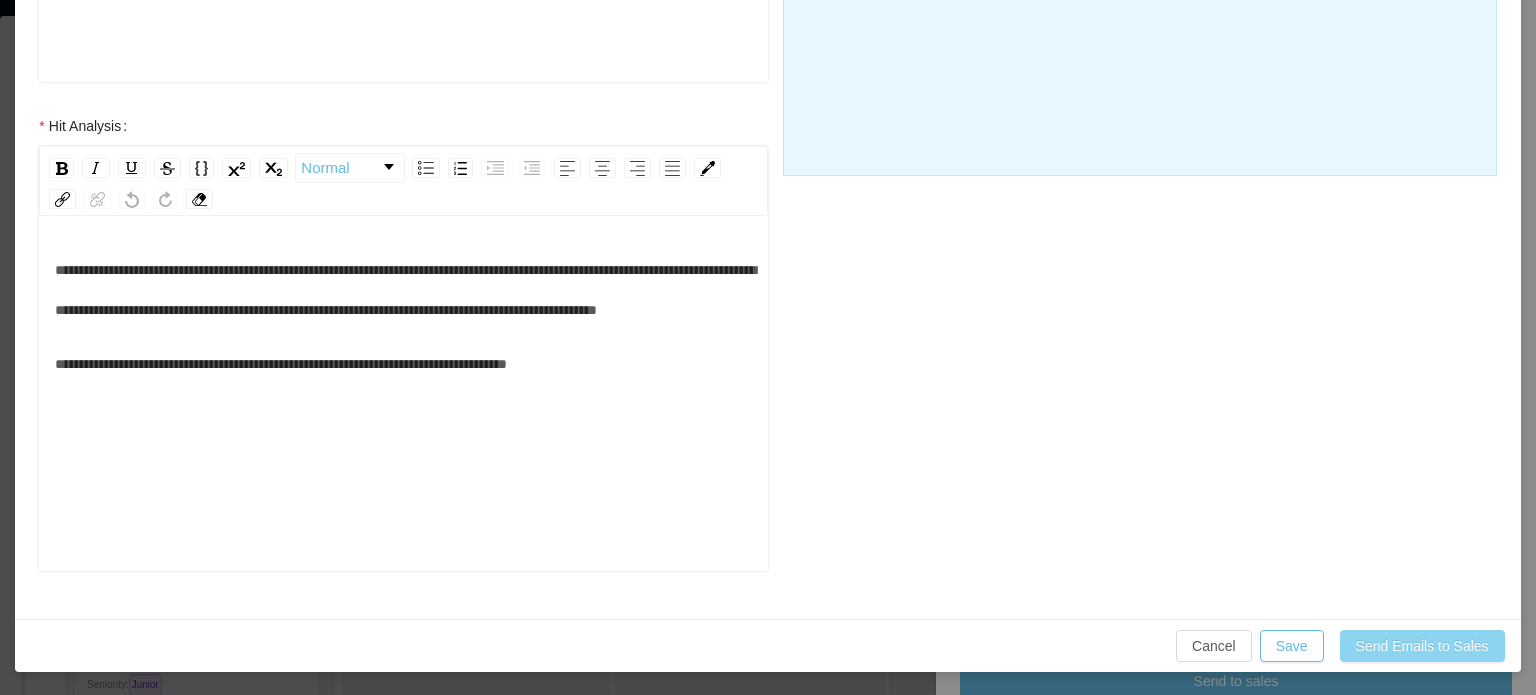 click on "Send Emails to Sales" at bounding box center (1422, 646) 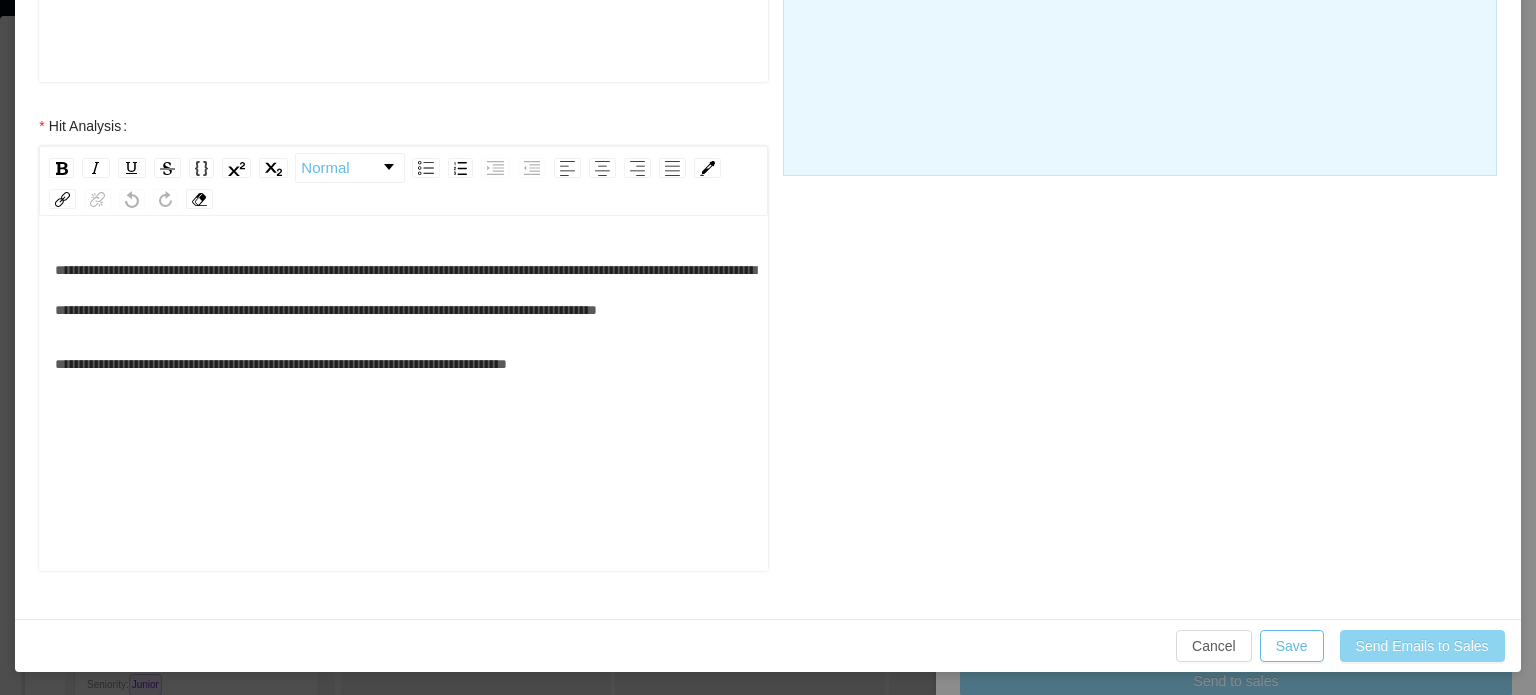 scroll, scrollTop: 3, scrollLeft: 0, axis: vertical 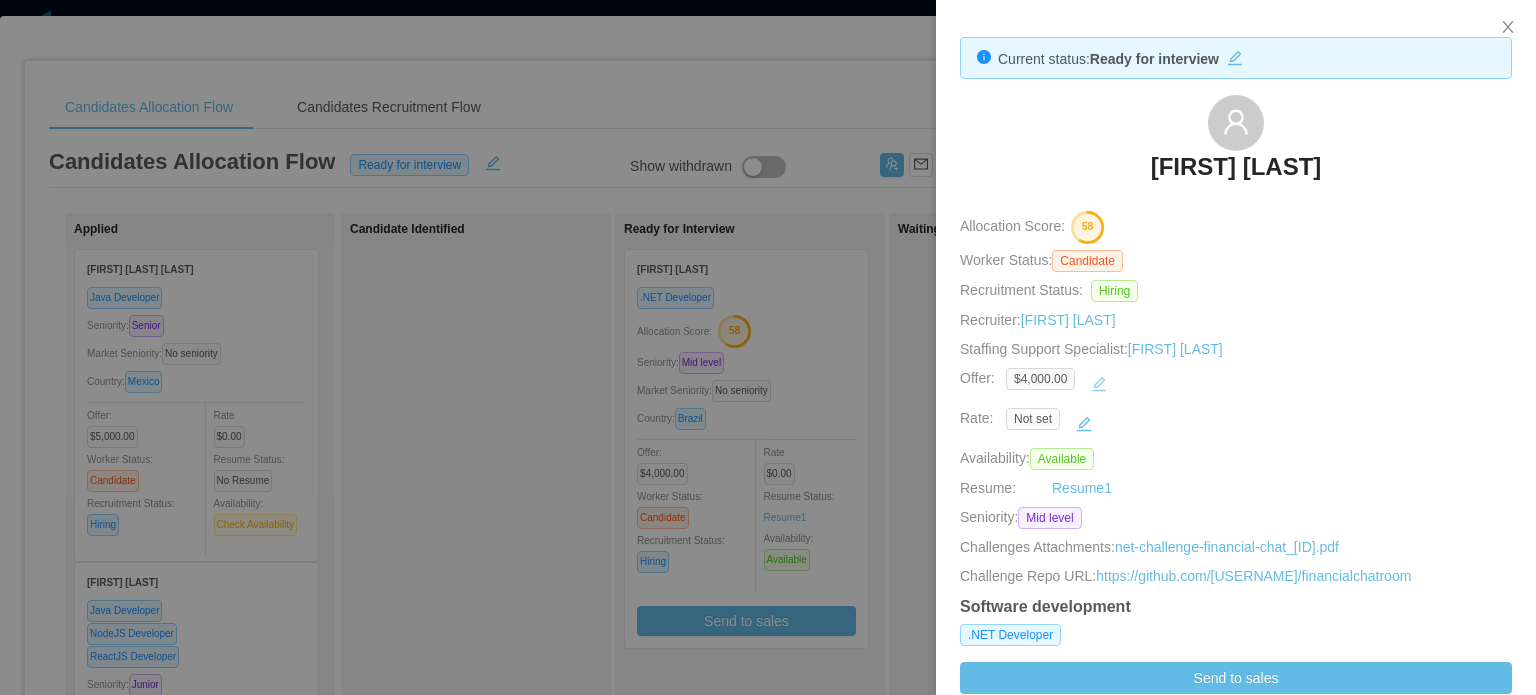 click at bounding box center (1099, 384) 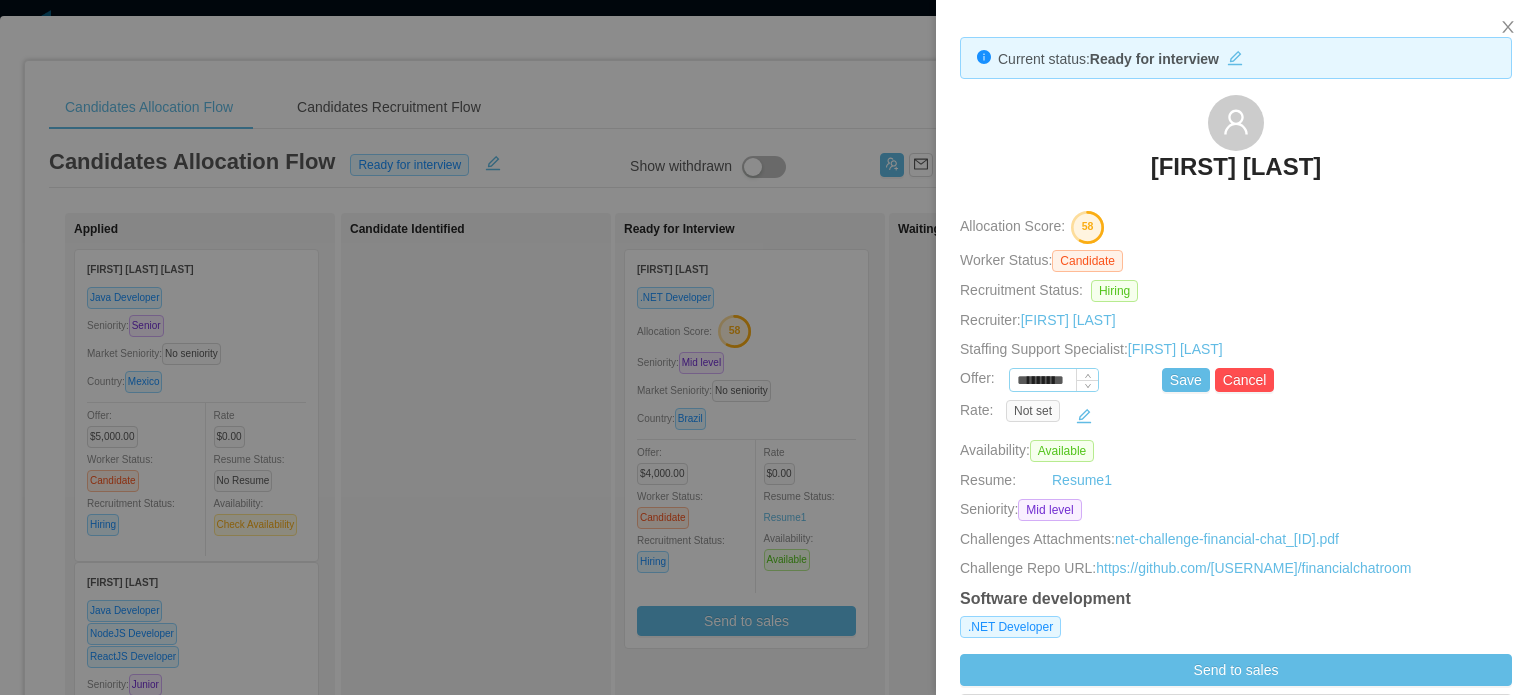 click on "*********" at bounding box center [1054, 381] 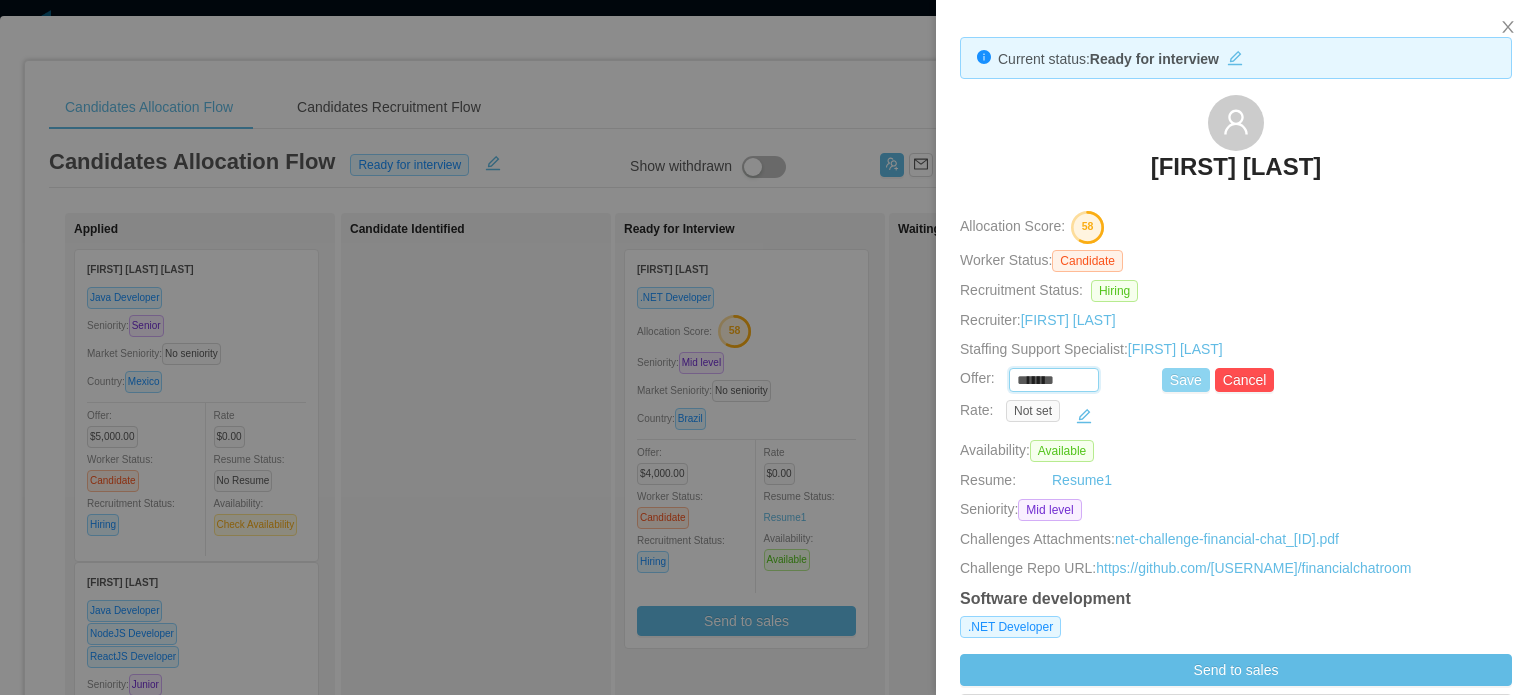 click on "Save" at bounding box center (1186, 380) 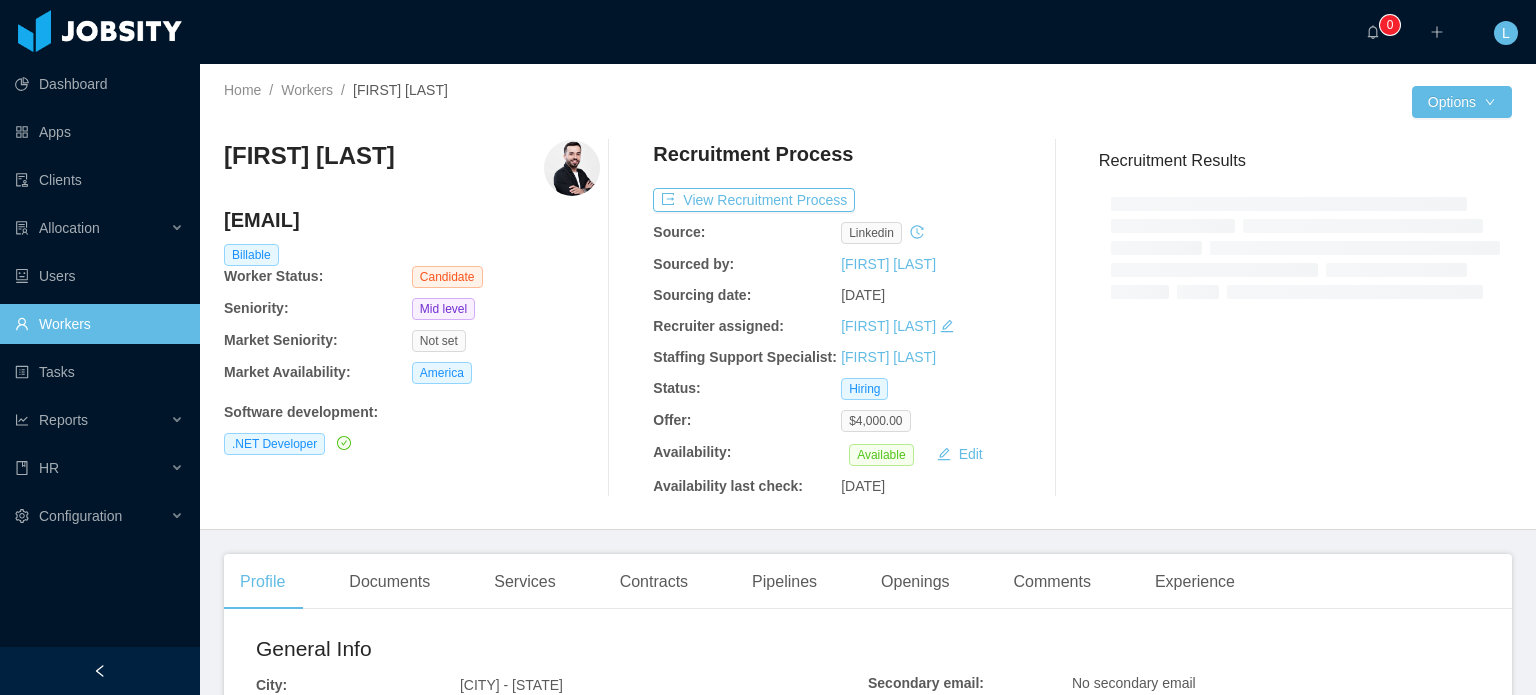 scroll, scrollTop: 0, scrollLeft: 0, axis: both 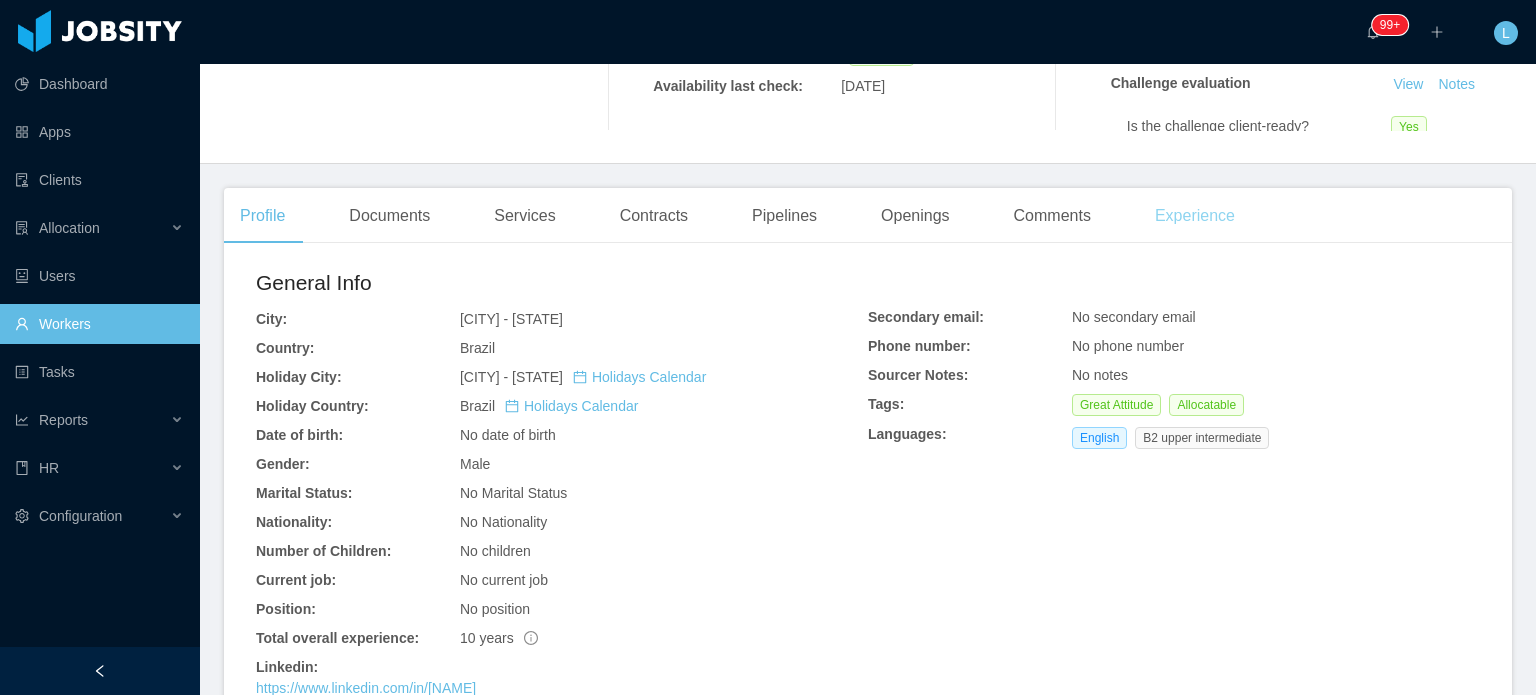 click on "Experience" at bounding box center [1195, 216] 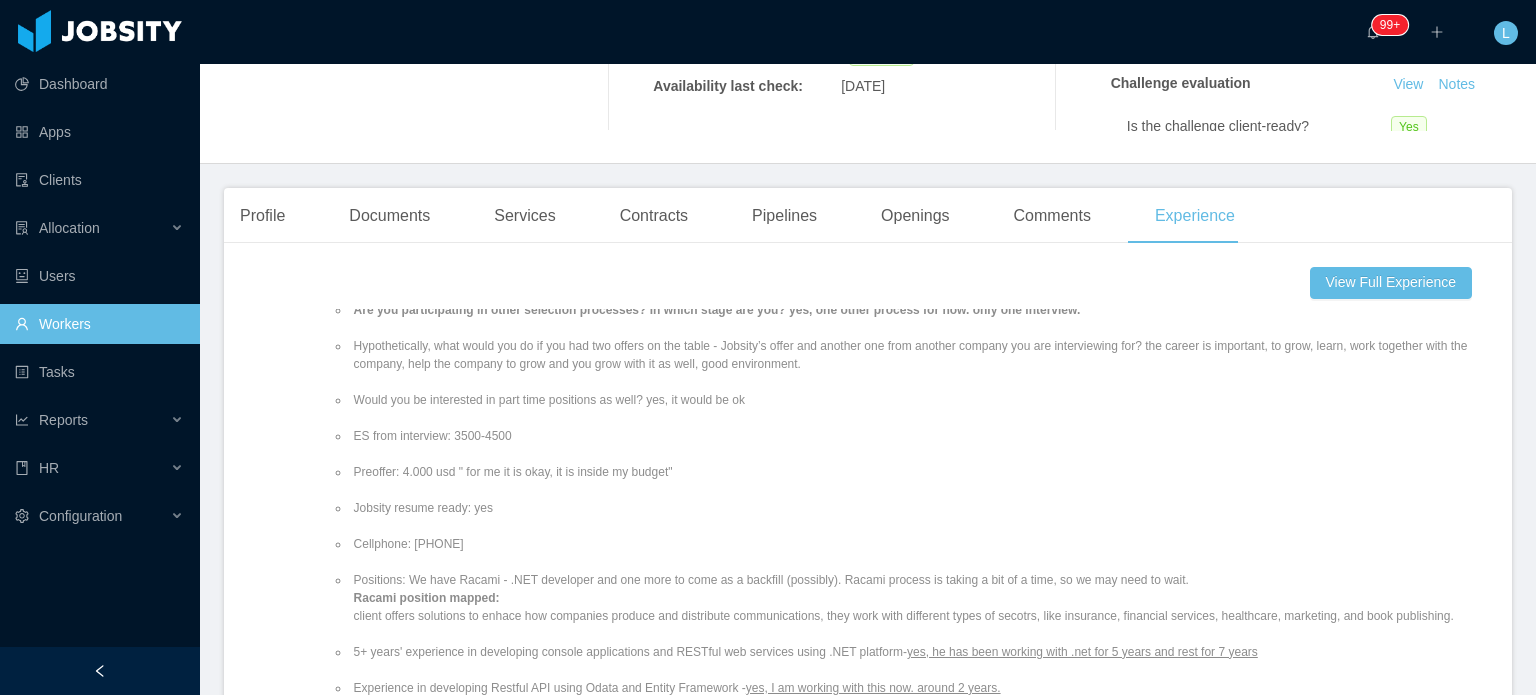 scroll, scrollTop: 600, scrollLeft: 0, axis: vertical 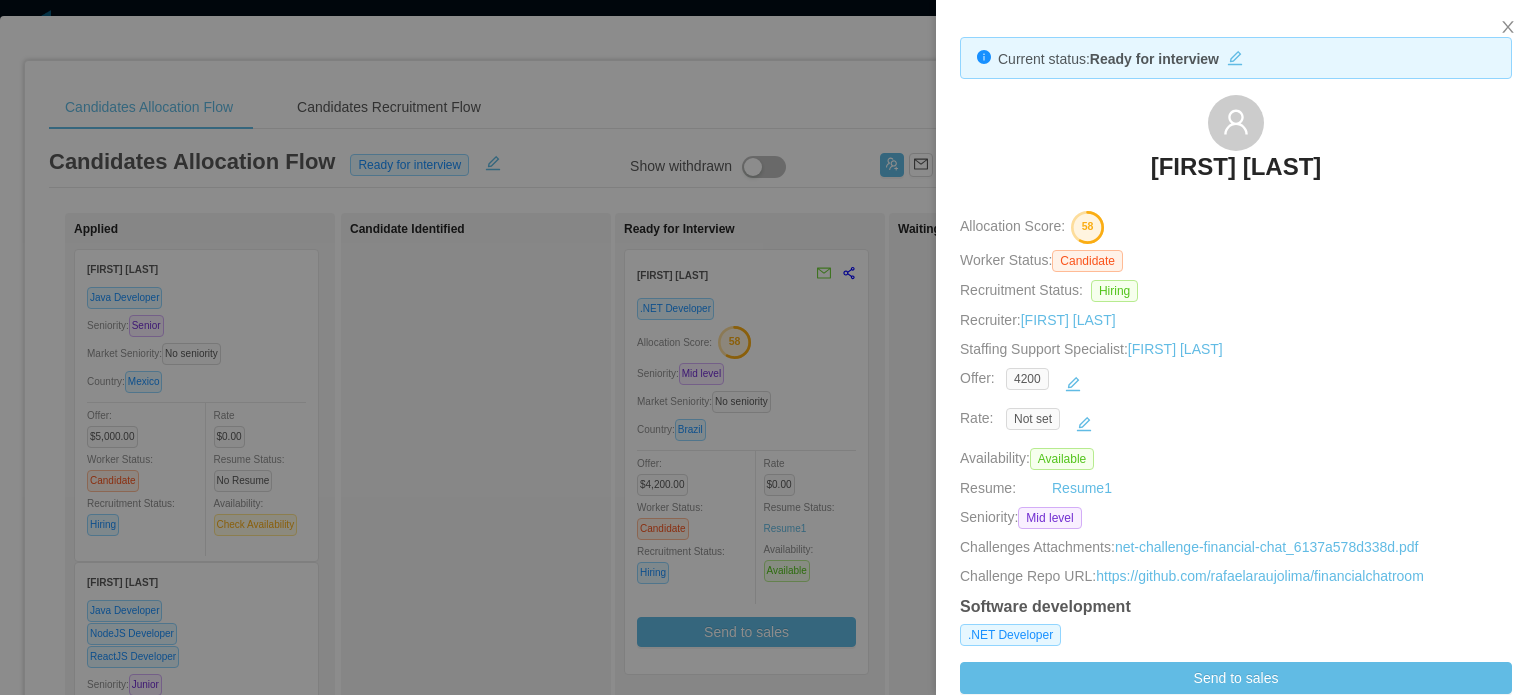 click at bounding box center [768, 347] 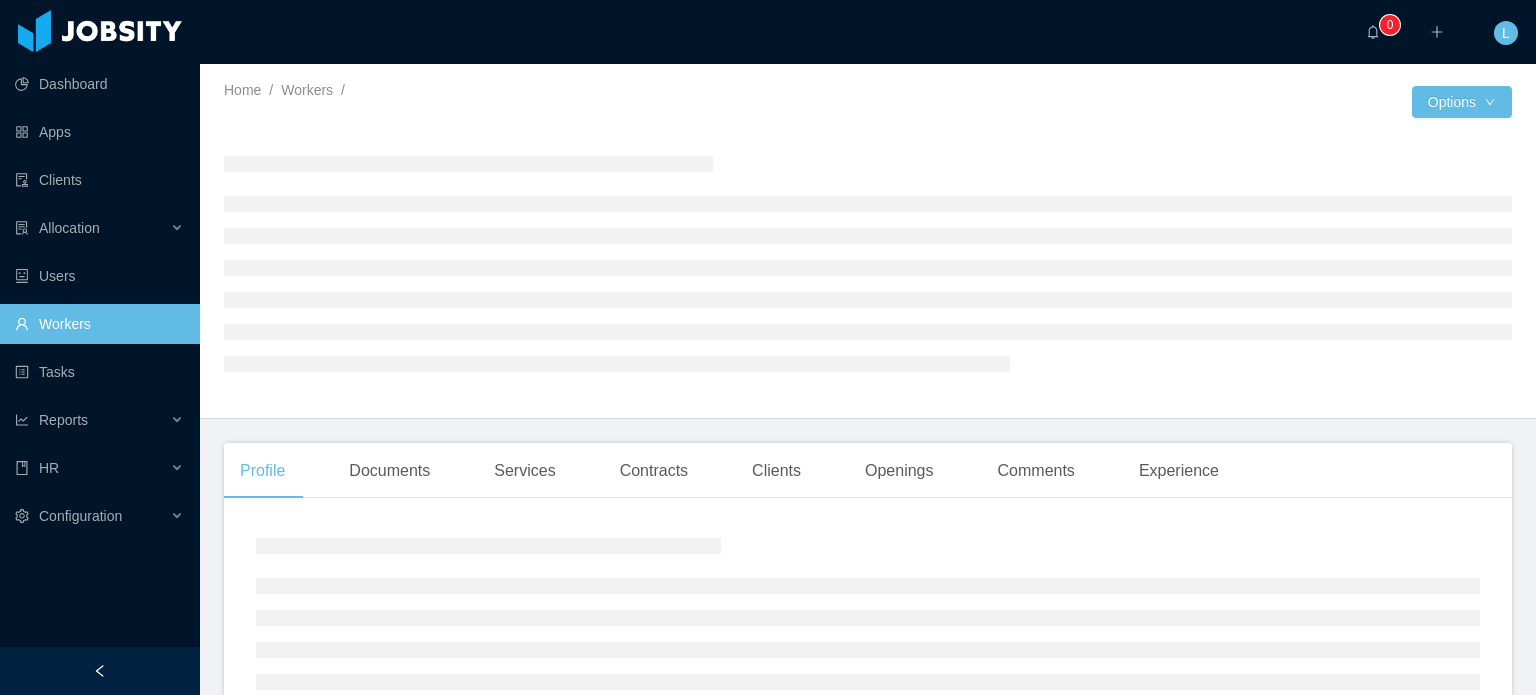scroll, scrollTop: 0, scrollLeft: 0, axis: both 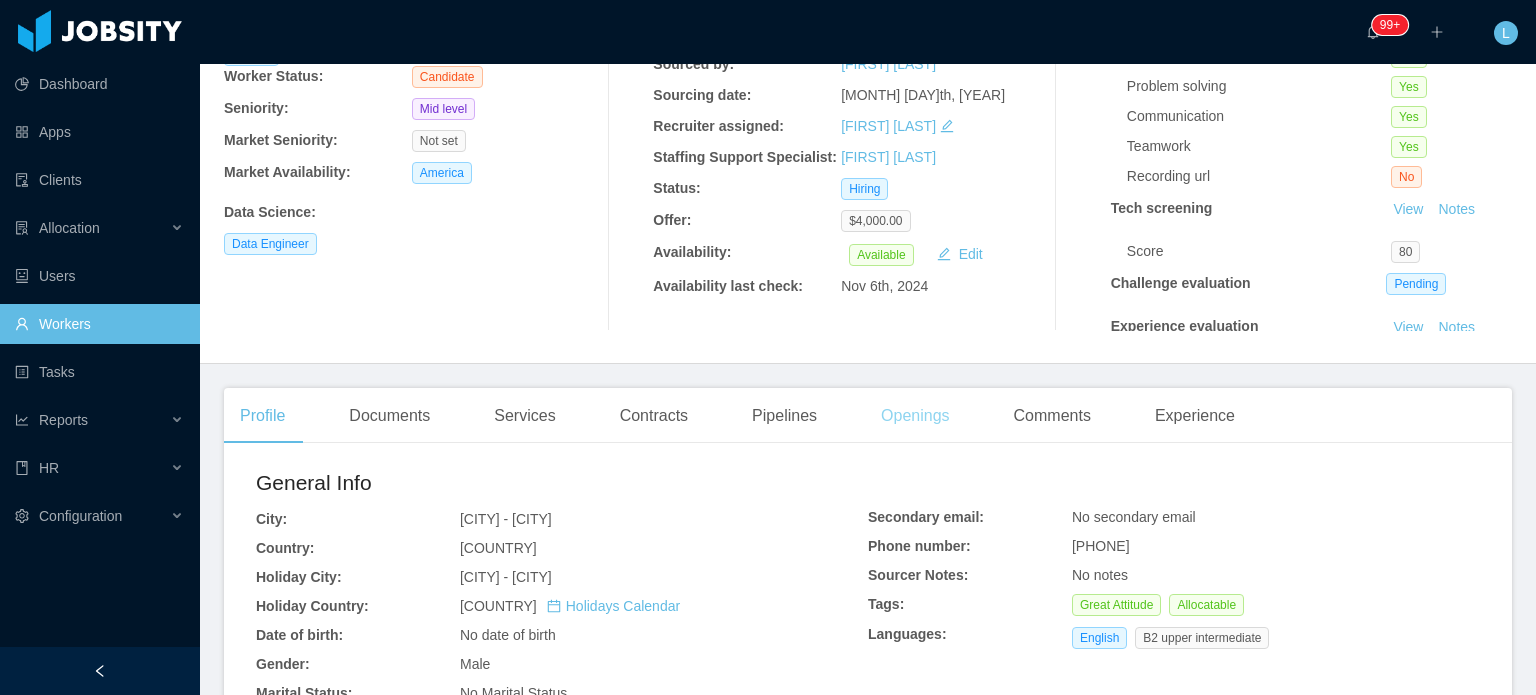 click on "Openings" at bounding box center (915, 416) 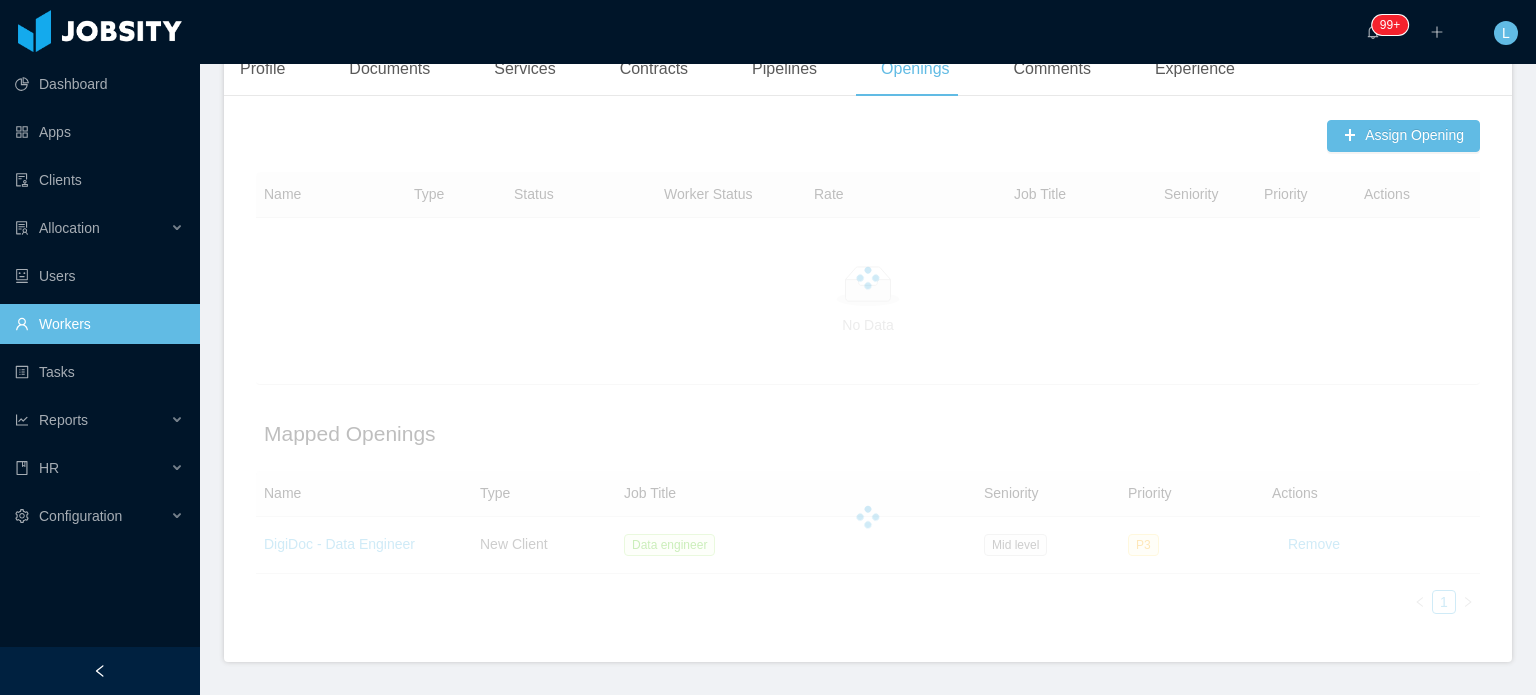 scroll, scrollTop: 600, scrollLeft: 0, axis: vertical 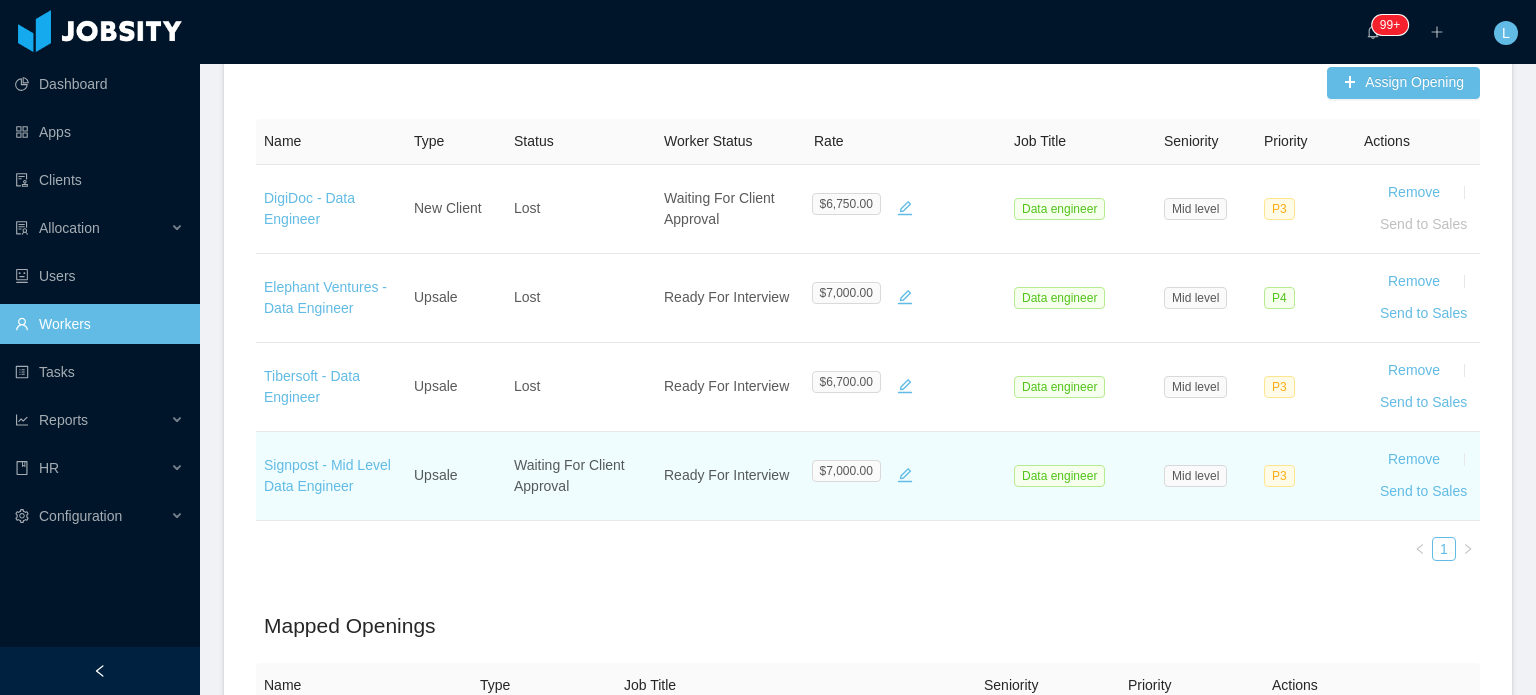click on "Signpost - Mid Level Data Engineer" at bounding box center [331, 476] 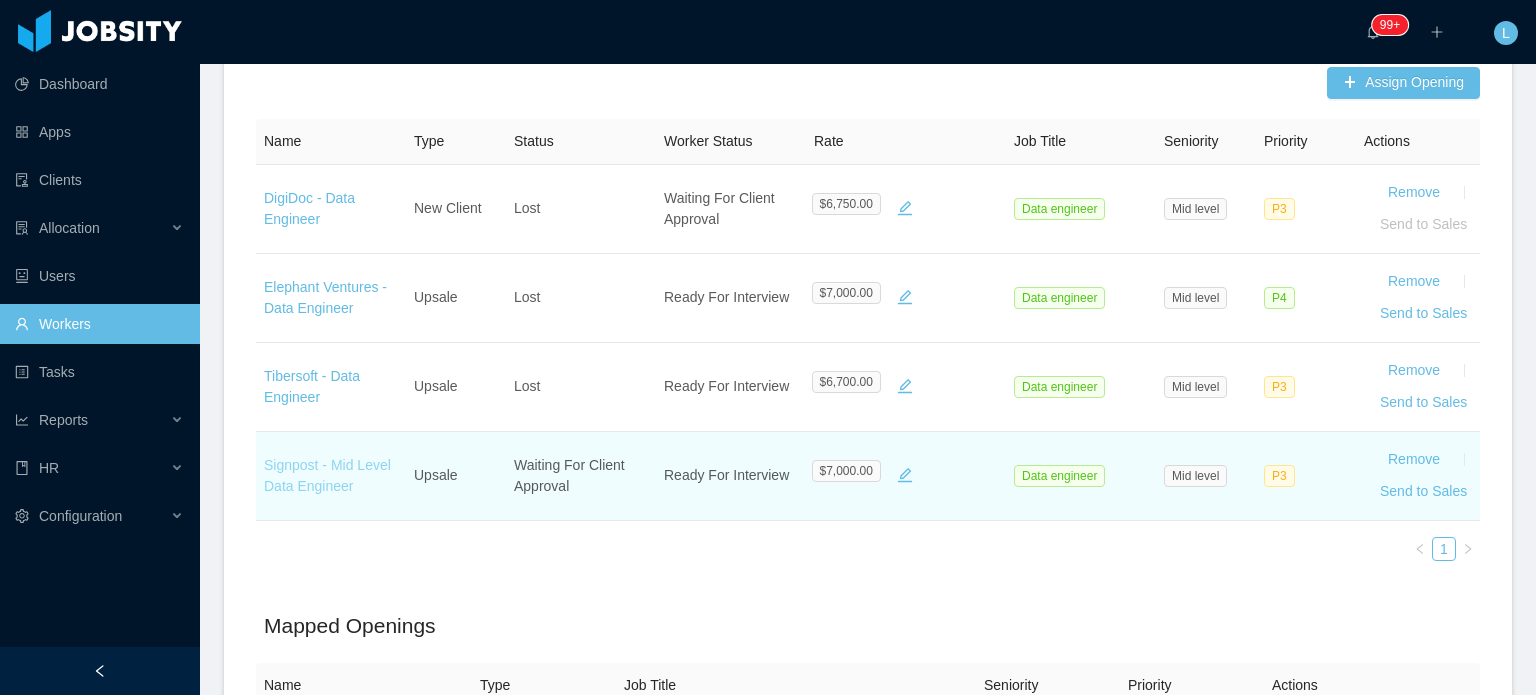 click on "Signpost - Mid Level Data Engineer" at bounding box center (327, 475) 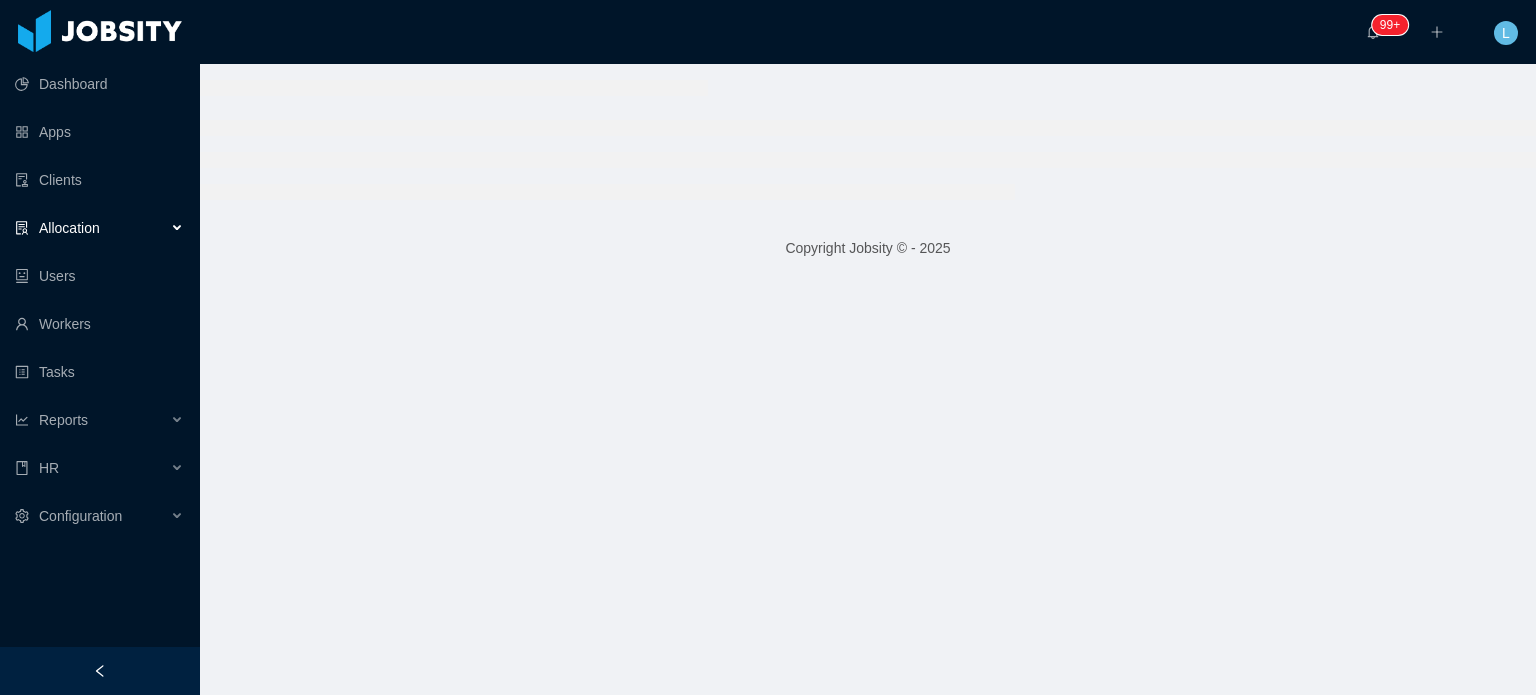 scroll, scrollTop: 0, scrollLeft: 0, axis: both 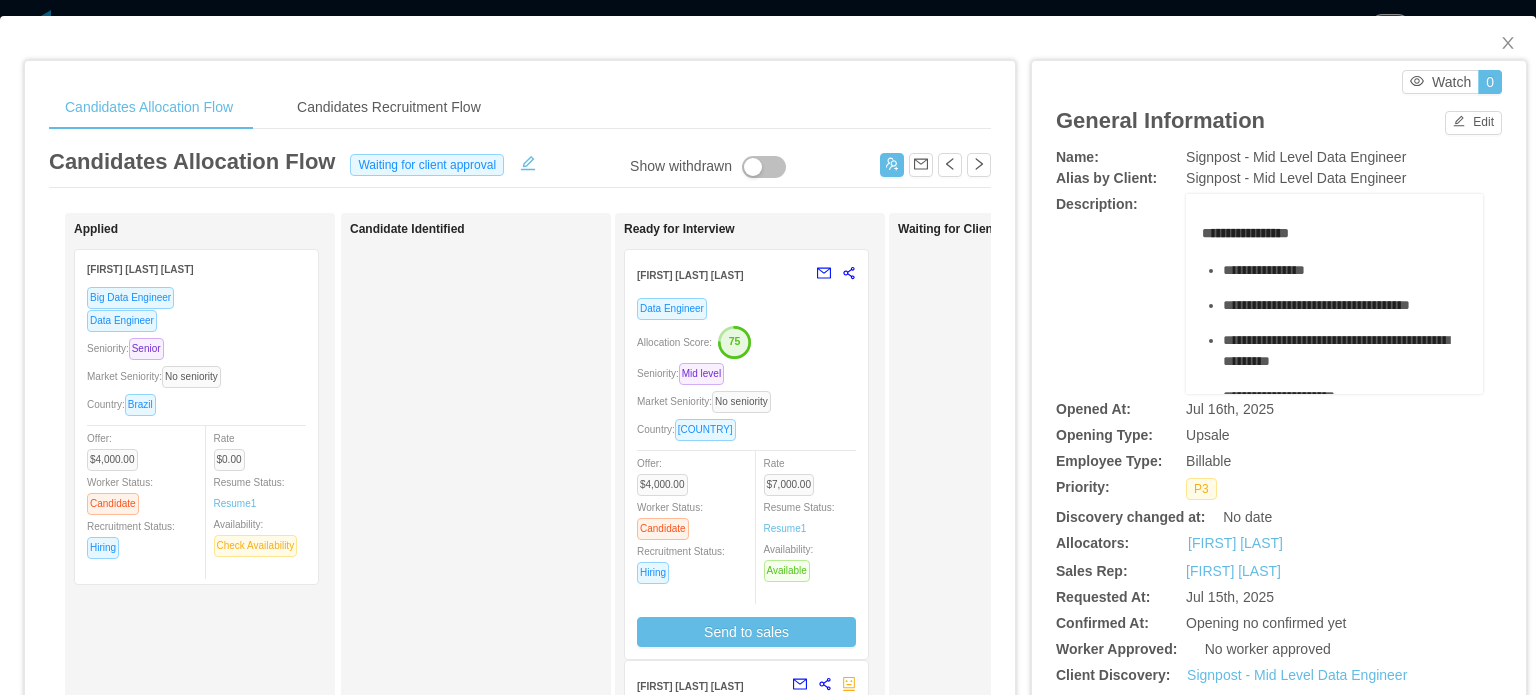 click on "Market Seniority:   No seniority" at bounding box center [746, 401] 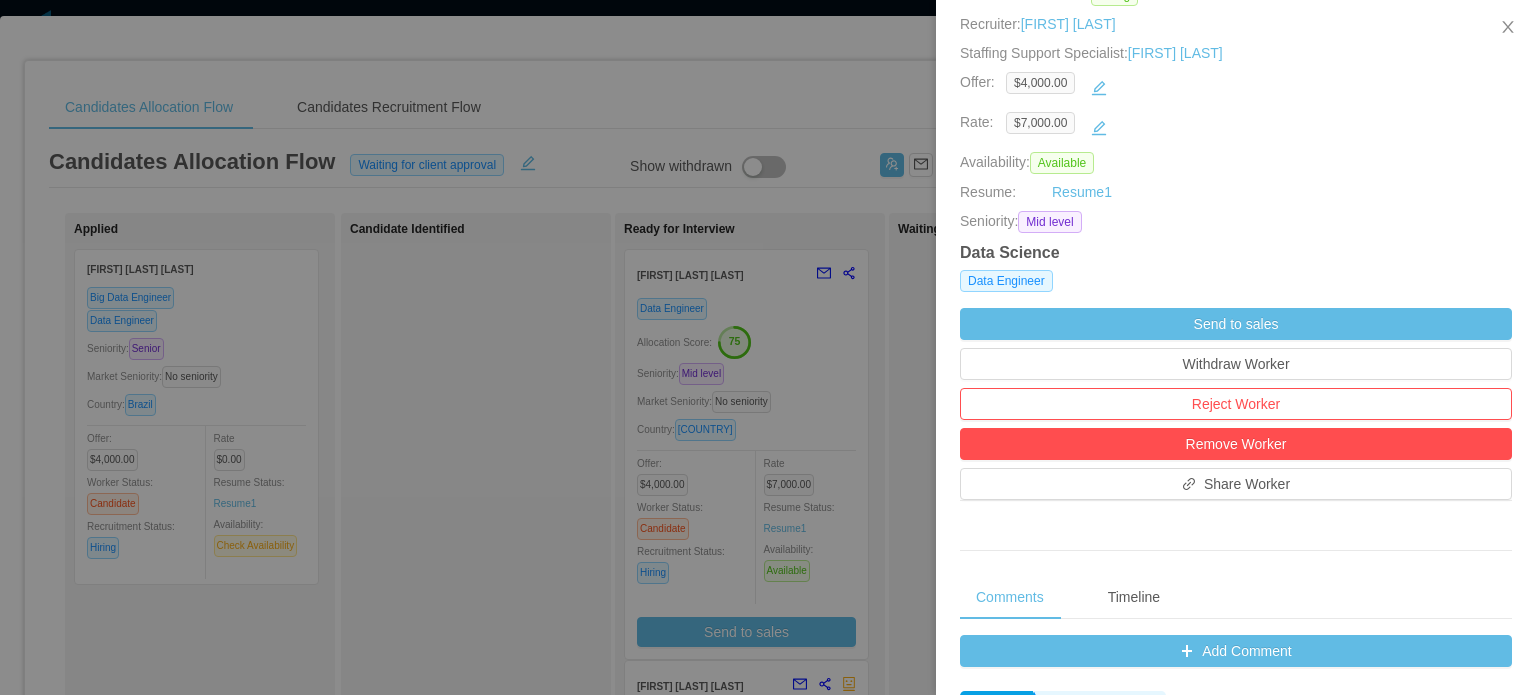 scroll, scrollTop: 300, scrollLeft: 0, axis: vertical 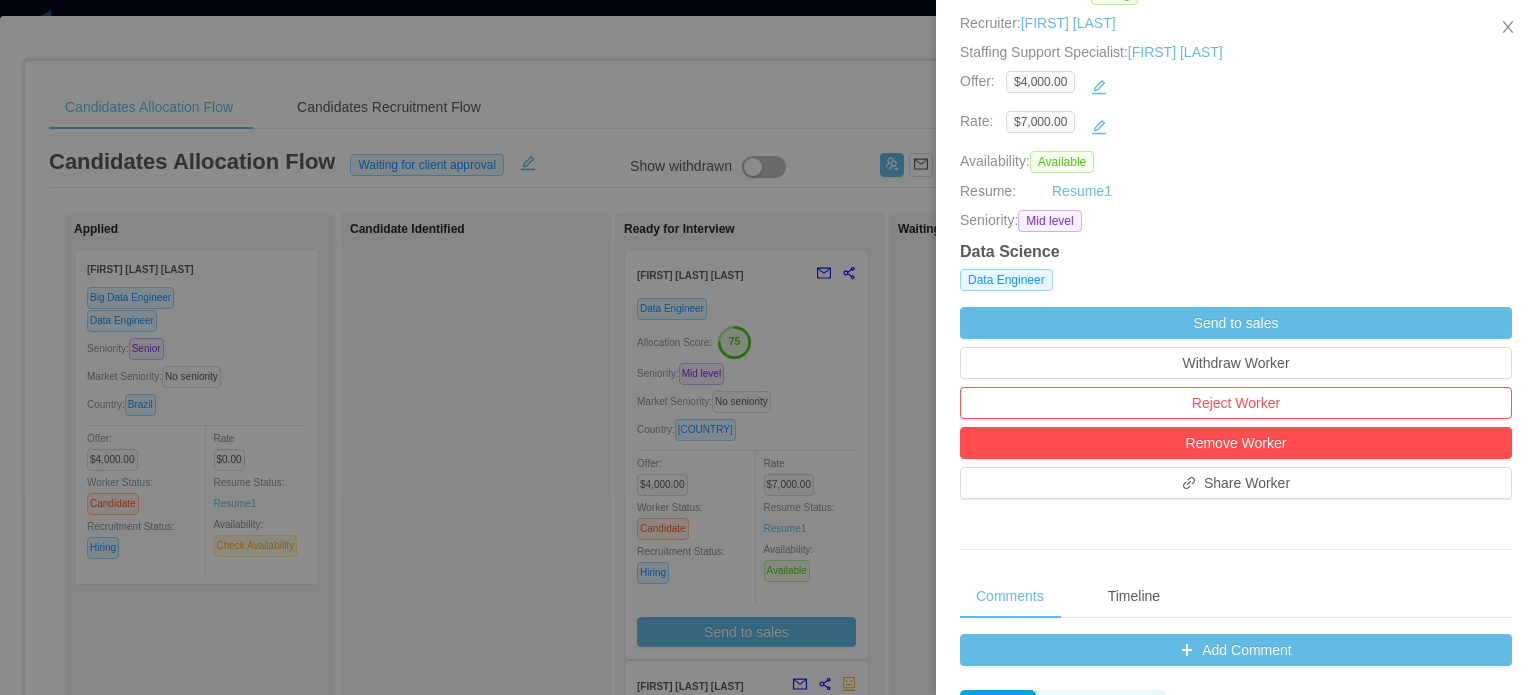 click at bounding box center [768, 347] 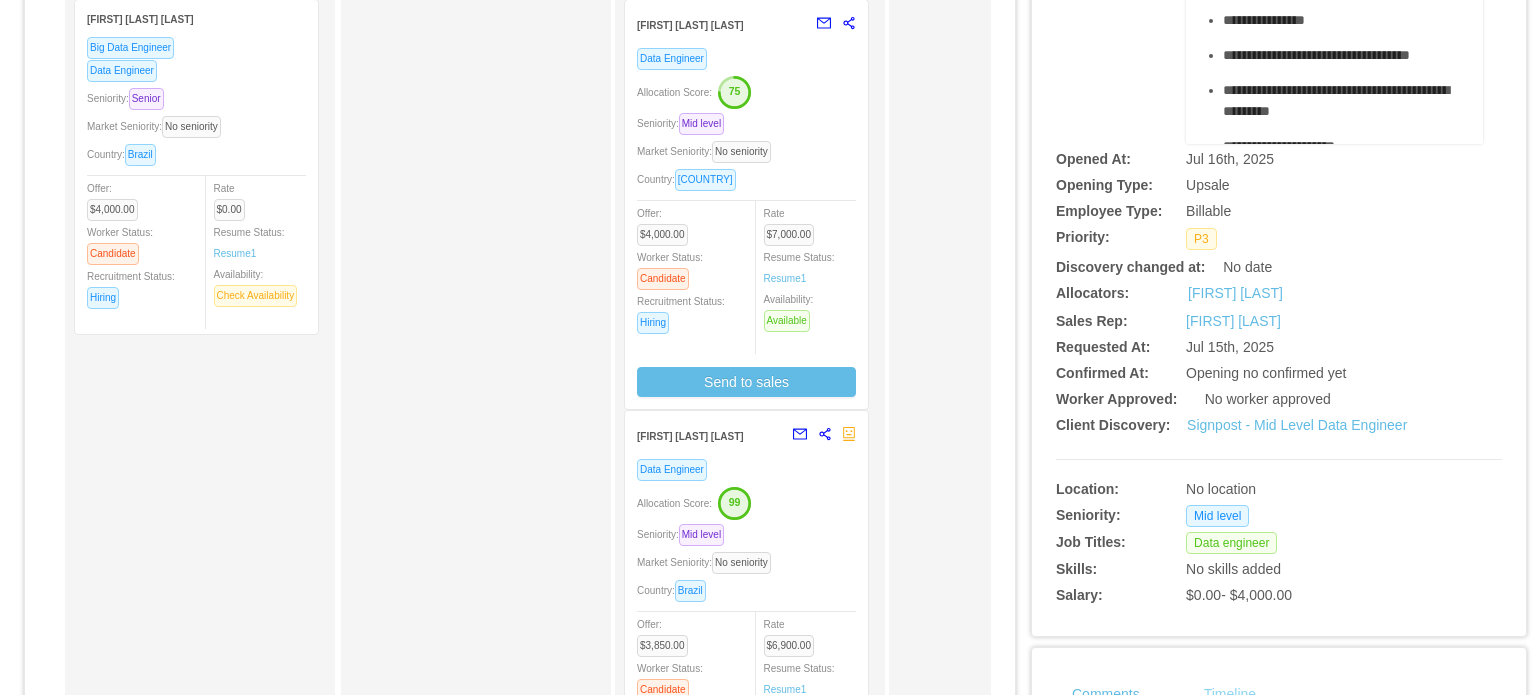 scroll, scrollTop: 500, scrollLeft: 0, axis: vertical 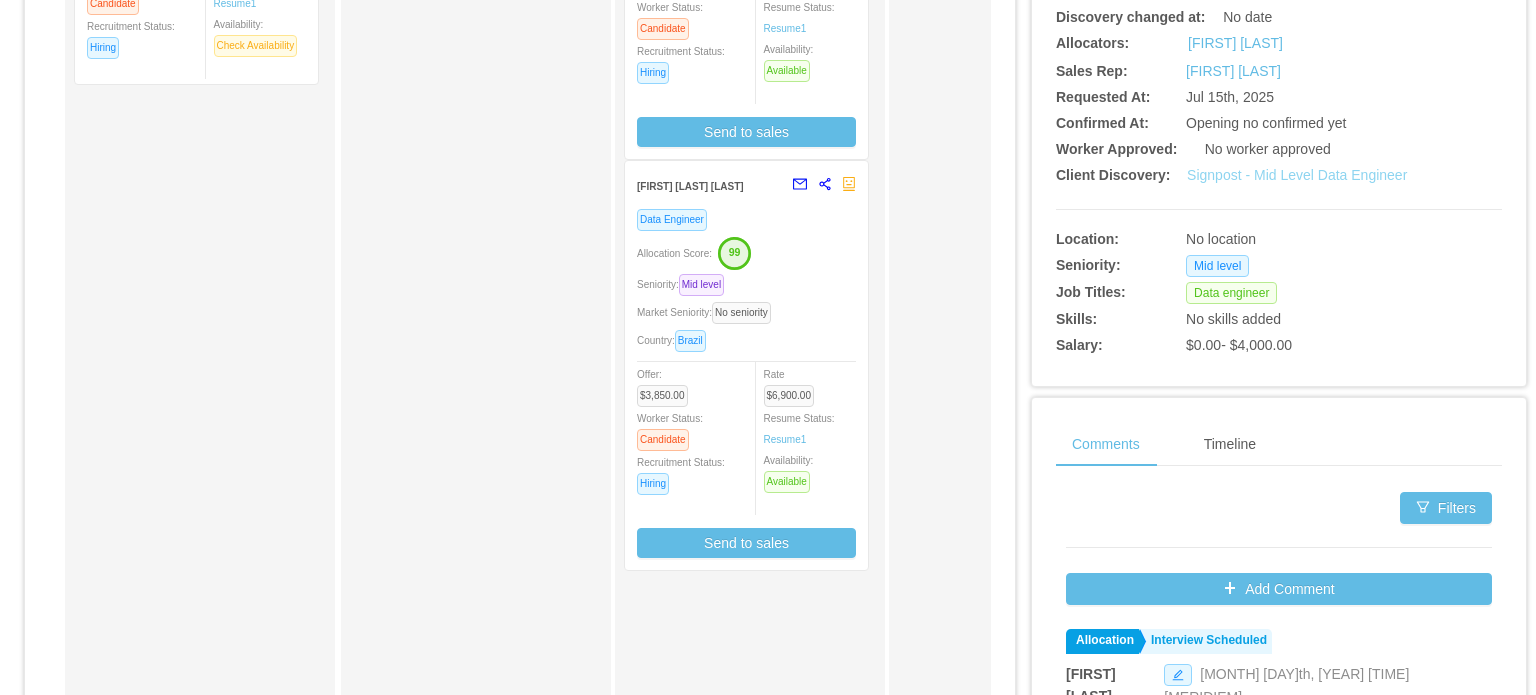 click on "Signpost - Mid Level Data Engineer" at bounding box center (1297, 175) 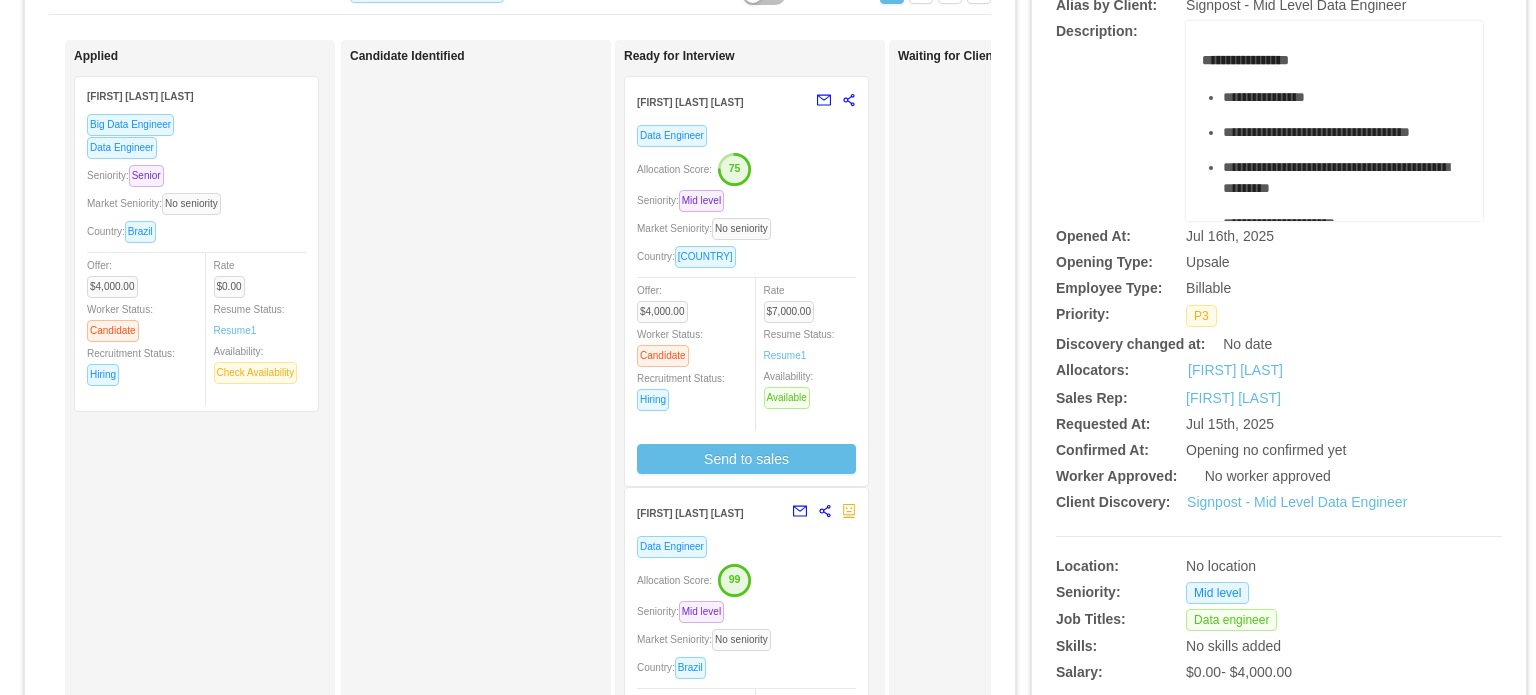 scroll, scrollTop: 100, scrollLeft: 0, axis: vertical 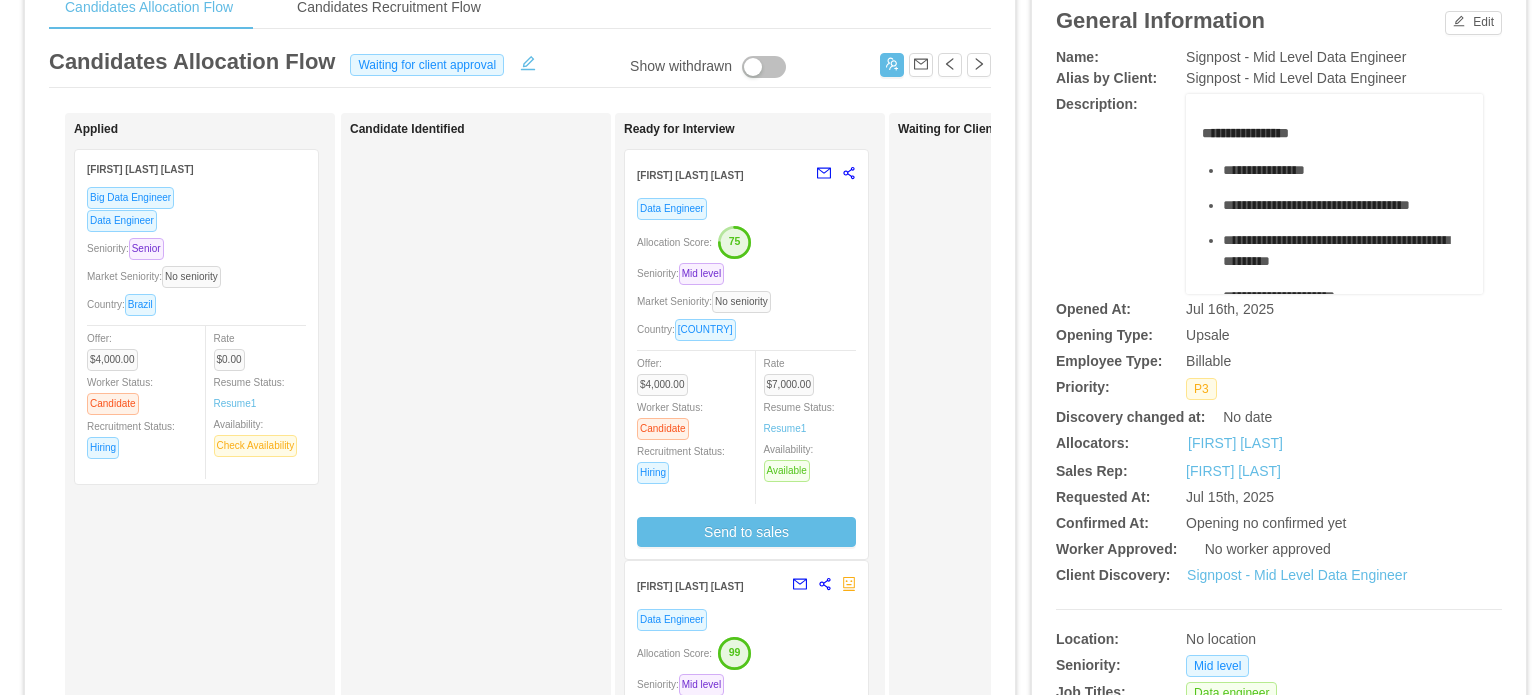 click on "Data Engineer Allocation Score:   75 Seniority:   Mid level Market Seniority:   No seniority Country:   Peru Offer:  $4,000.00 Worker Status:   Candidate Recruitment Status:   Hiring Rate $7,000.00 Resume Status:   Resume  1 Availability:     Available Send to sales" at bounding box center (746, 372) 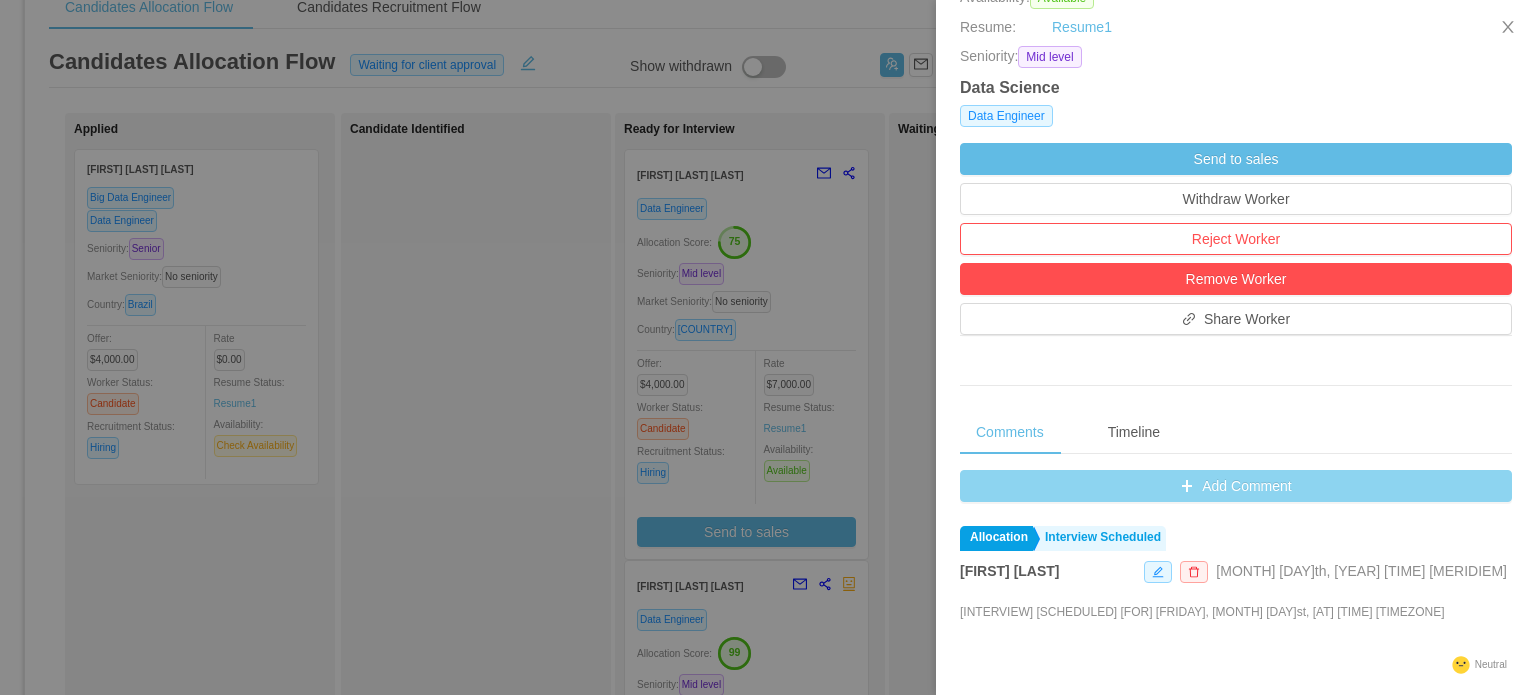 scroll, scrollTop: 500, scrollLeft: 0, axis: vertical 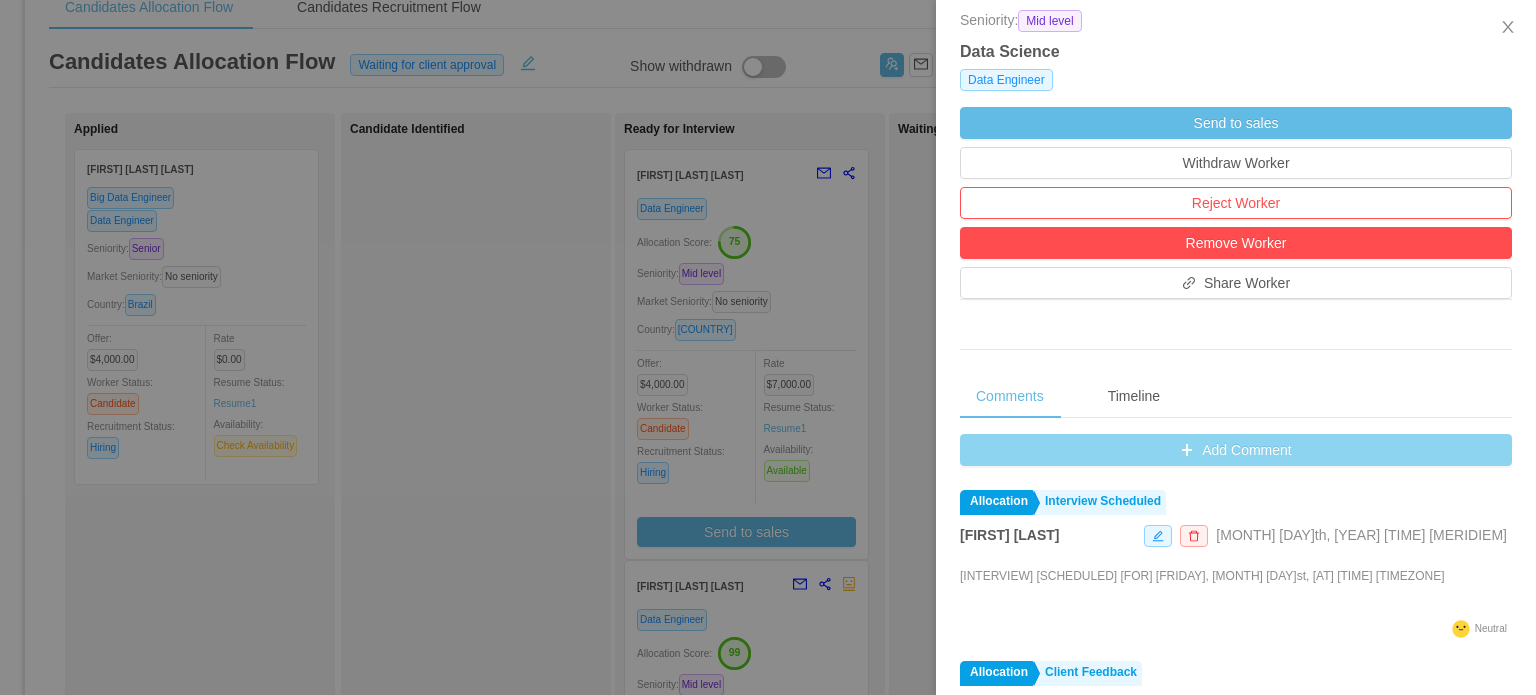 click on "Add Comment" at bounding box center [1236, 450] 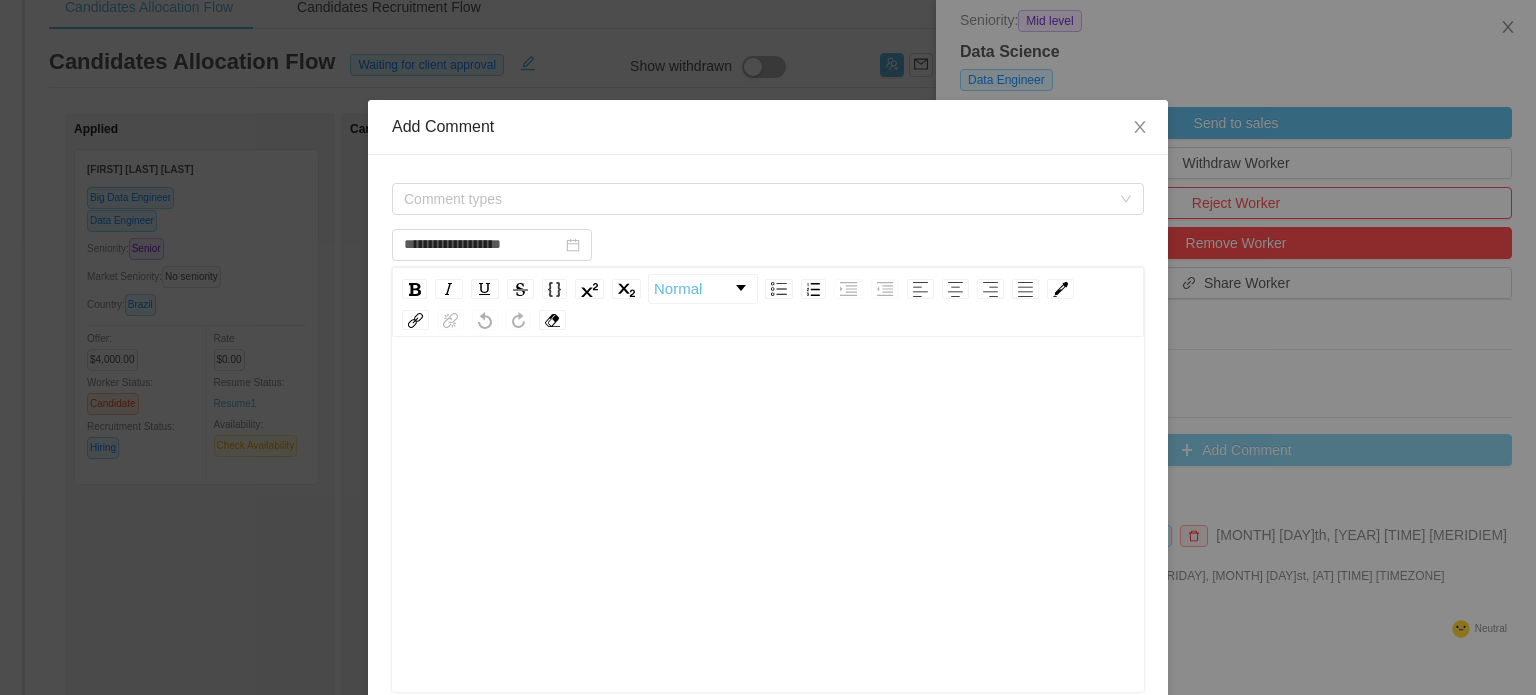 type on "**********" 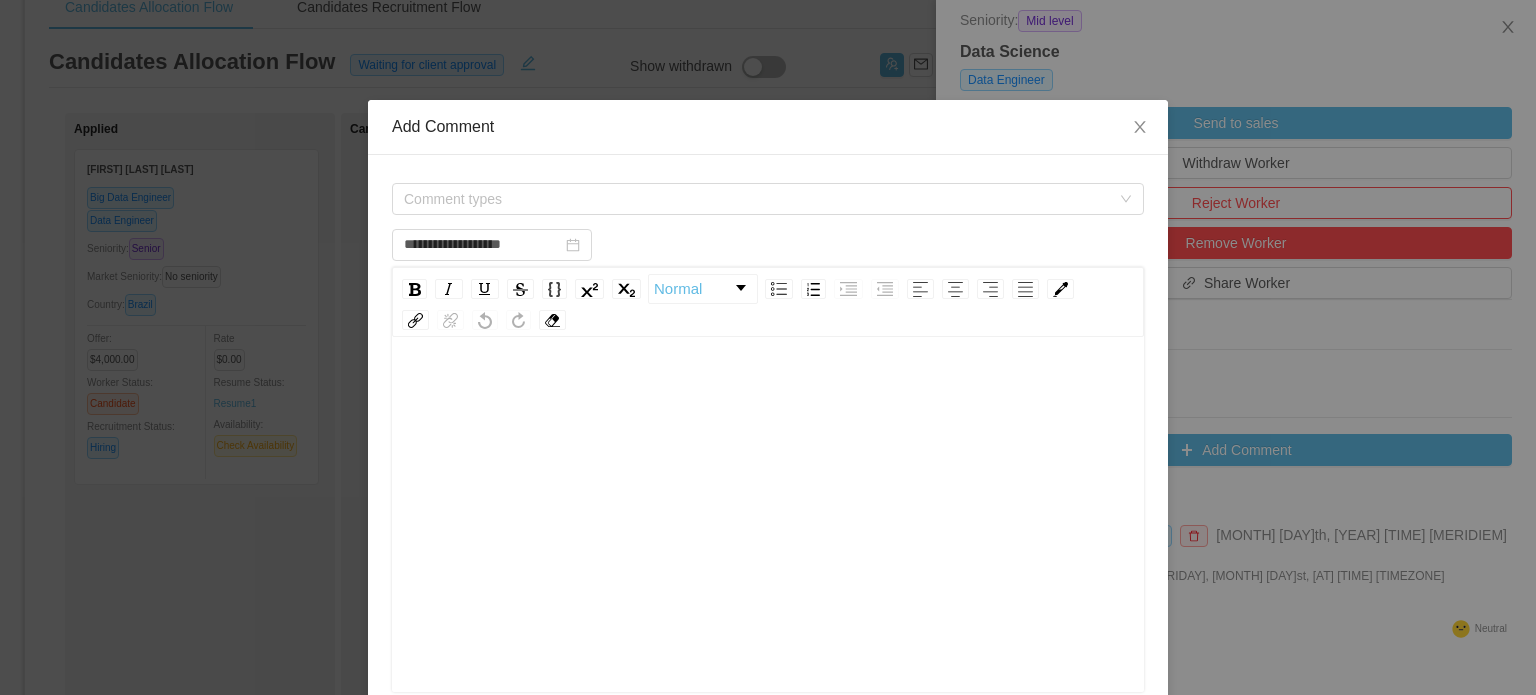 click at bounding box center (768, 391) 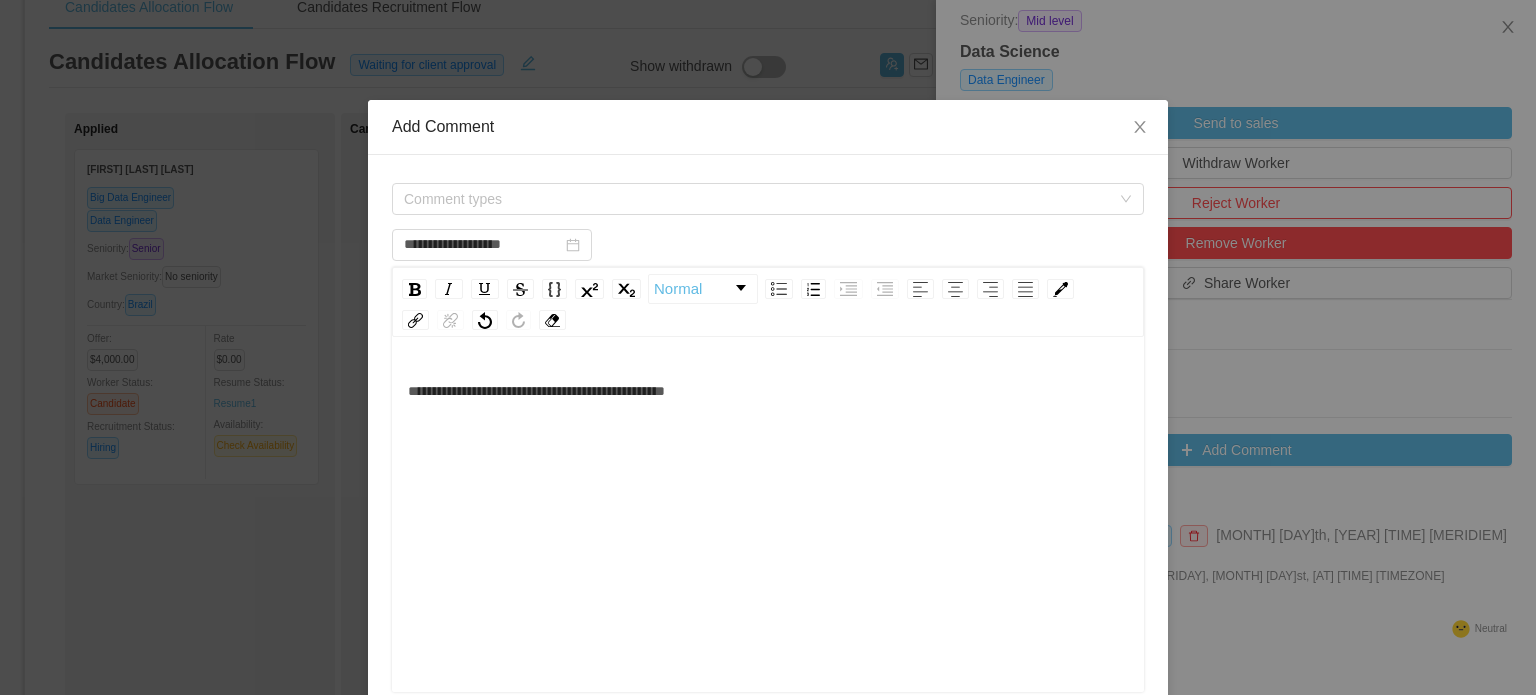 type 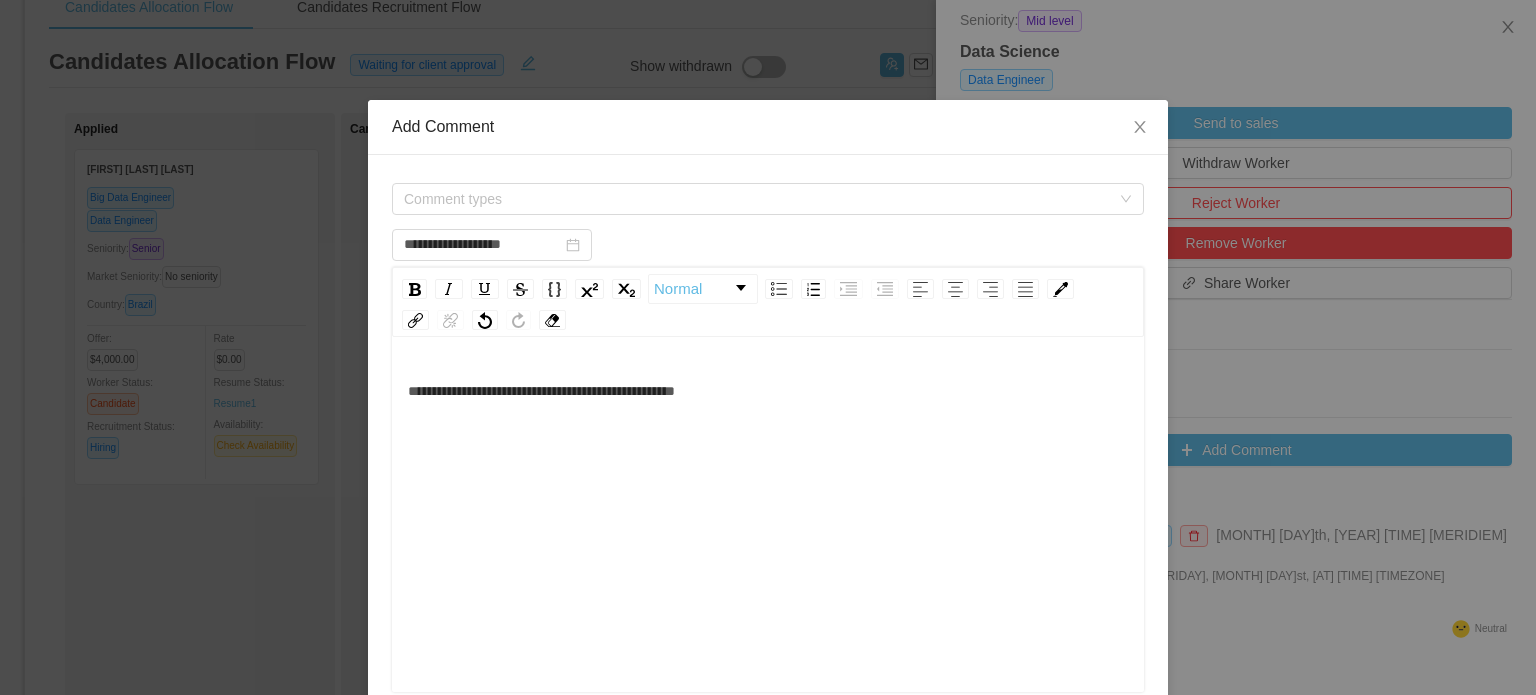 click on "**********" at bounding box center [768, 391] 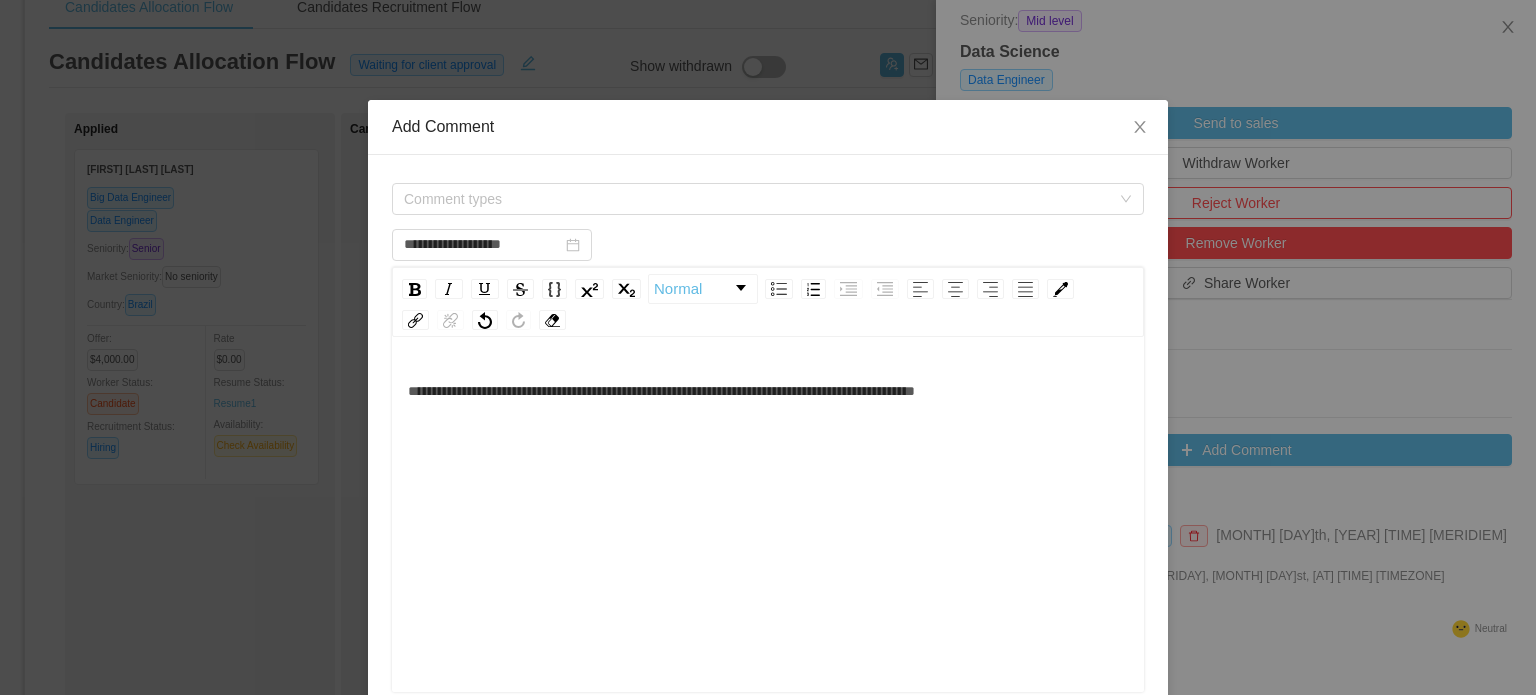 click on "**********" at bounding box center (768, 391) 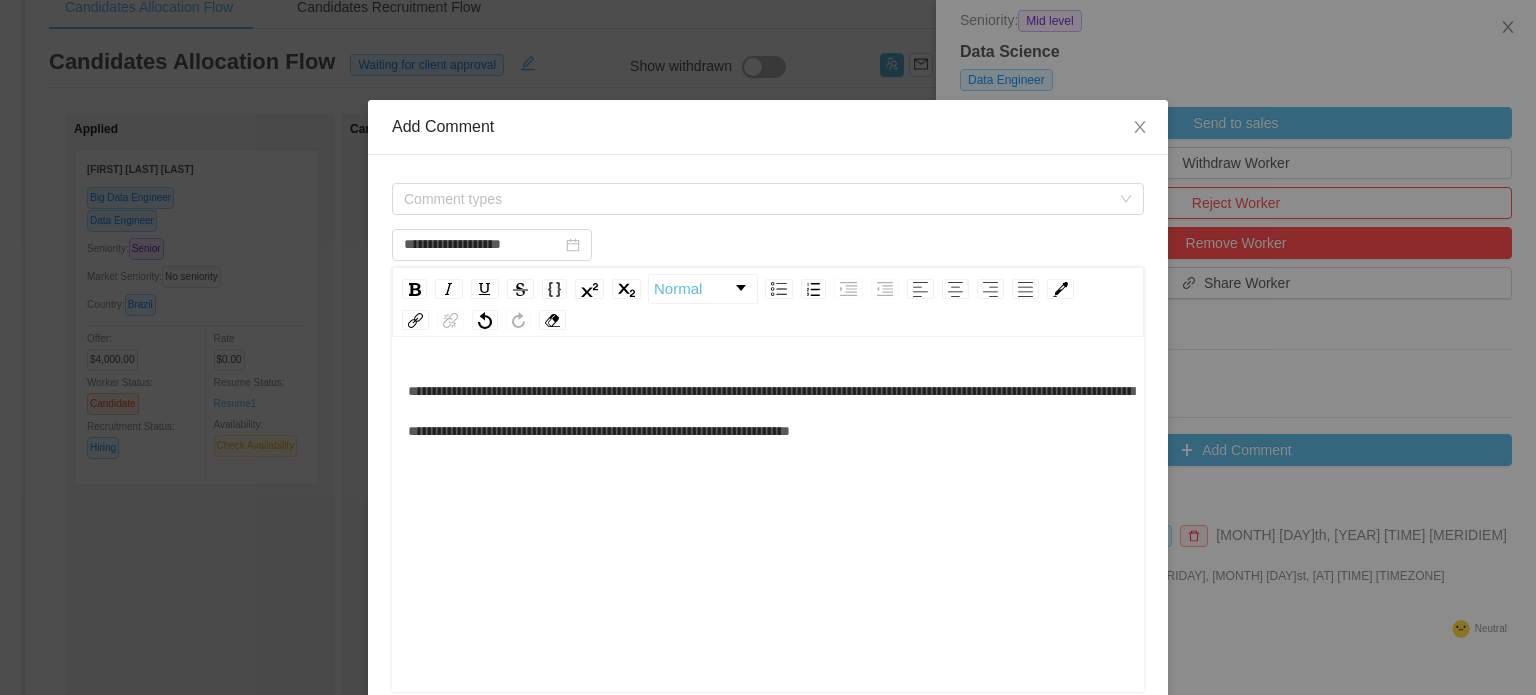 click on "**********" at bounding box center [771, 411] 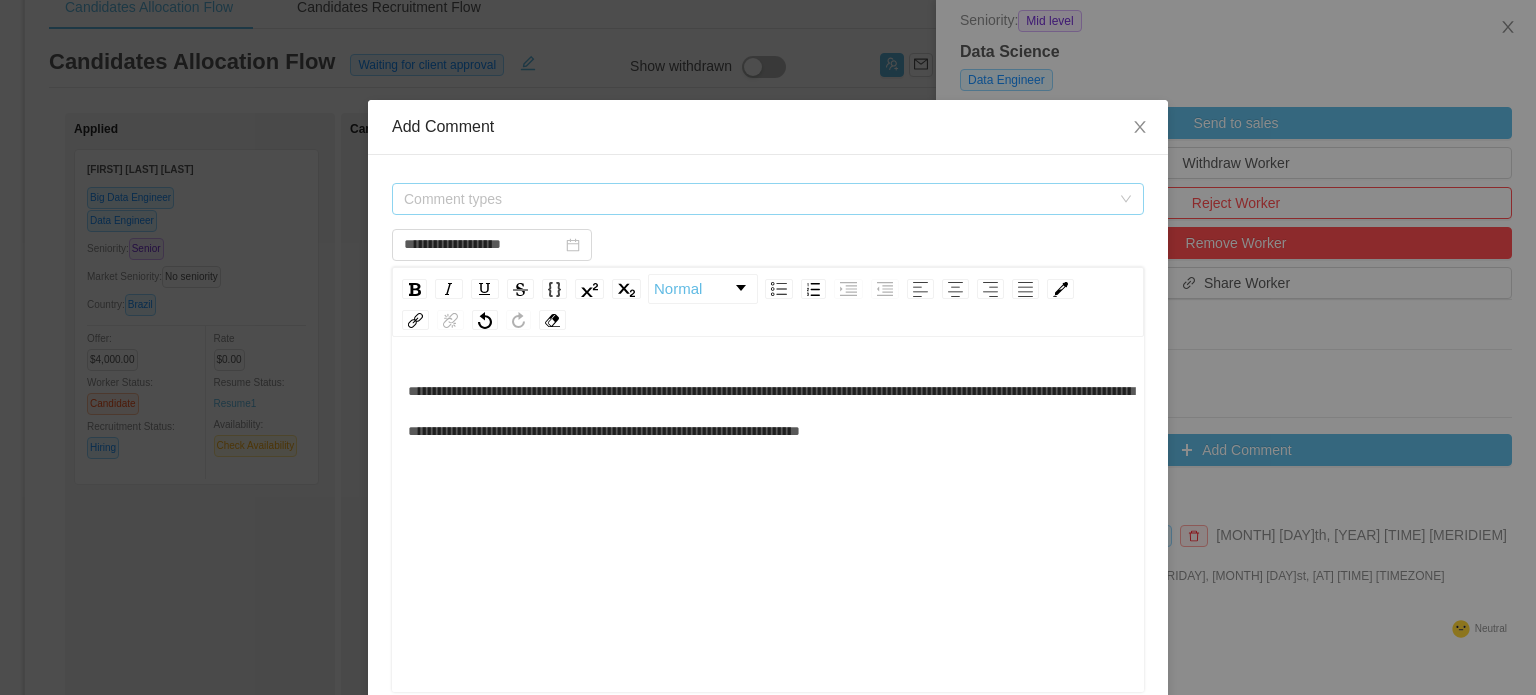 click on "Comment types" at bounding box center (757, 199) 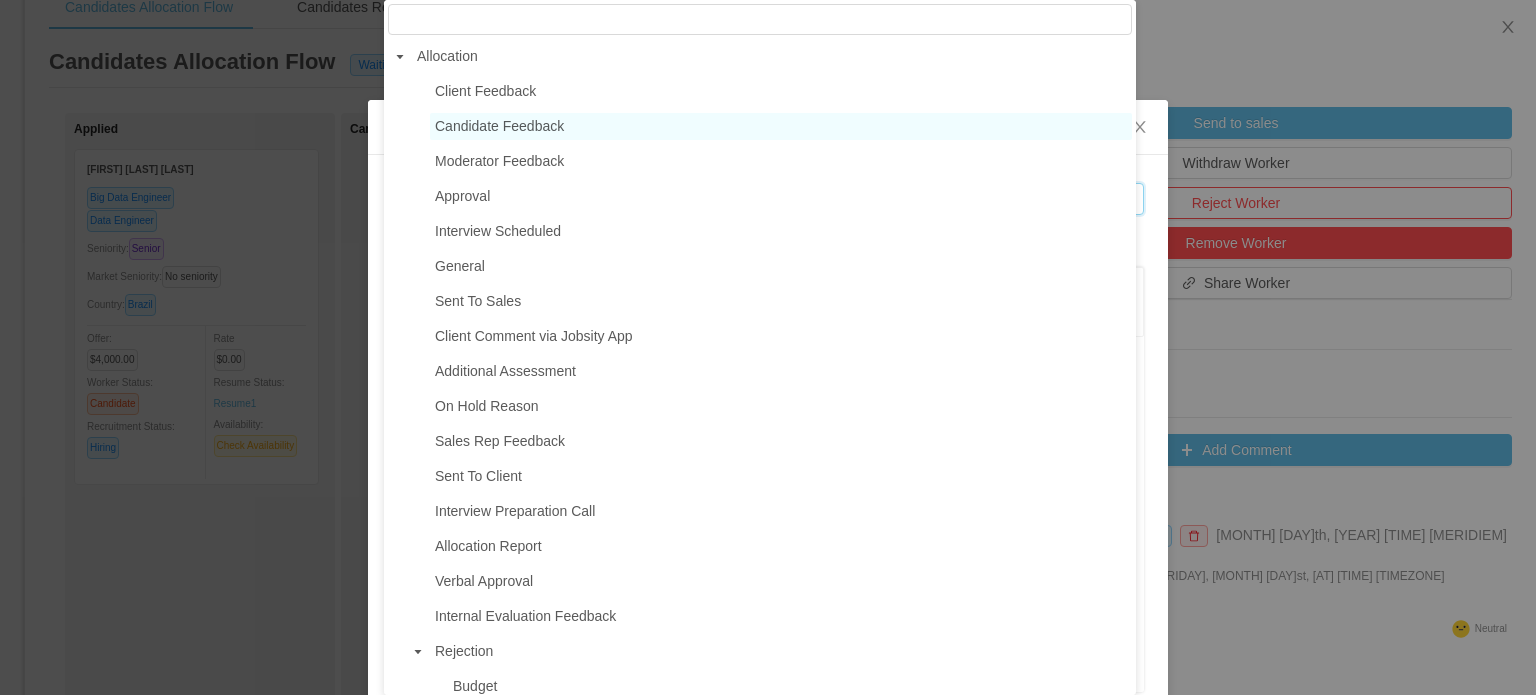click on "Candidate Feedback" at bounding box center [499, 126] 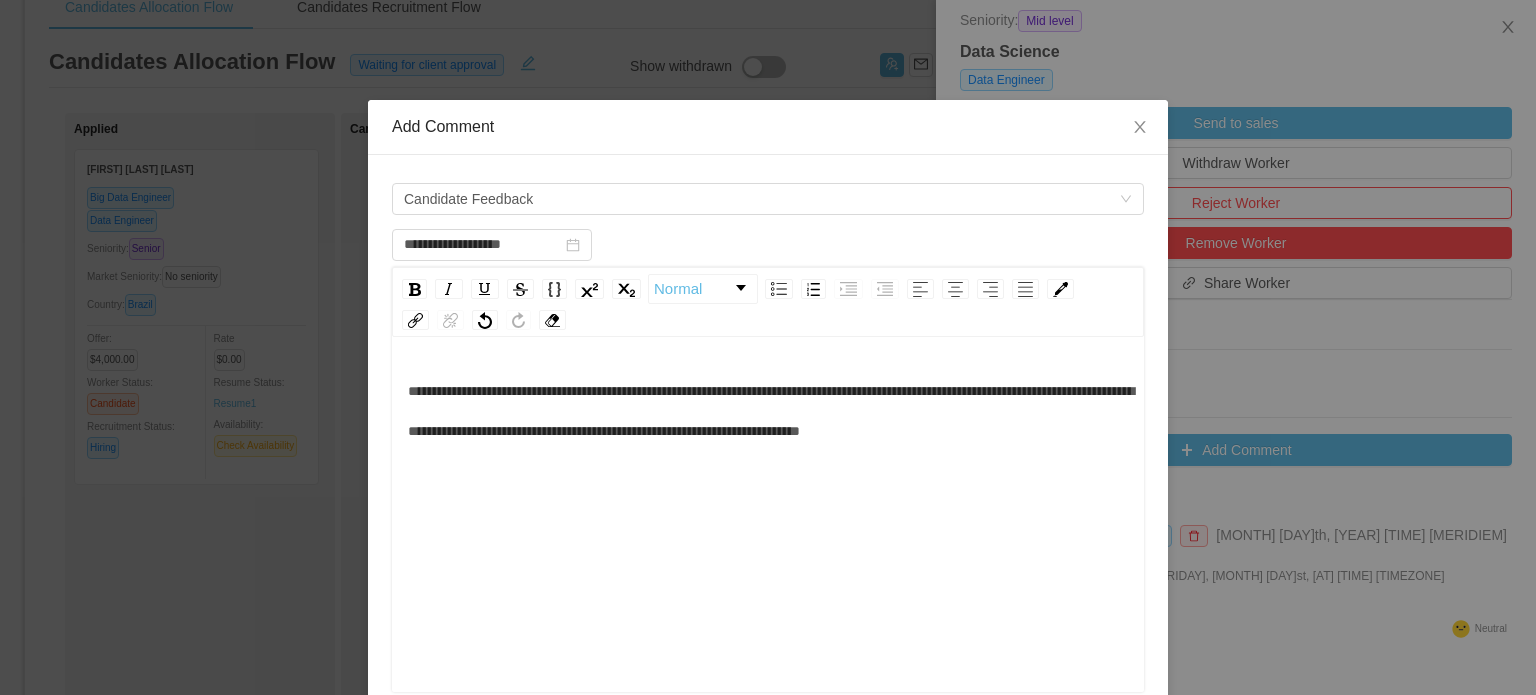 click on "**********" at bounding box center (768, 546) 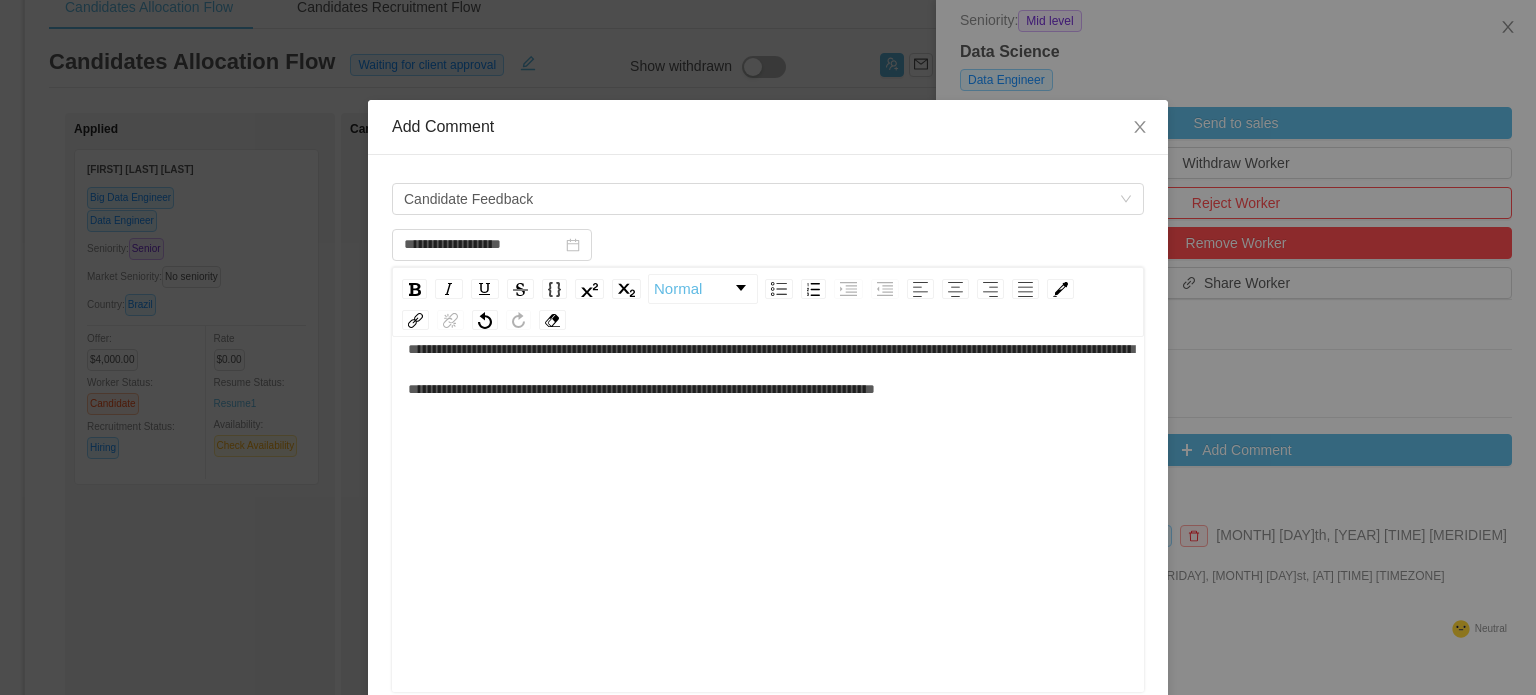 scroll, scrollTop: 44, scrollLeft: 0, axis: vertical 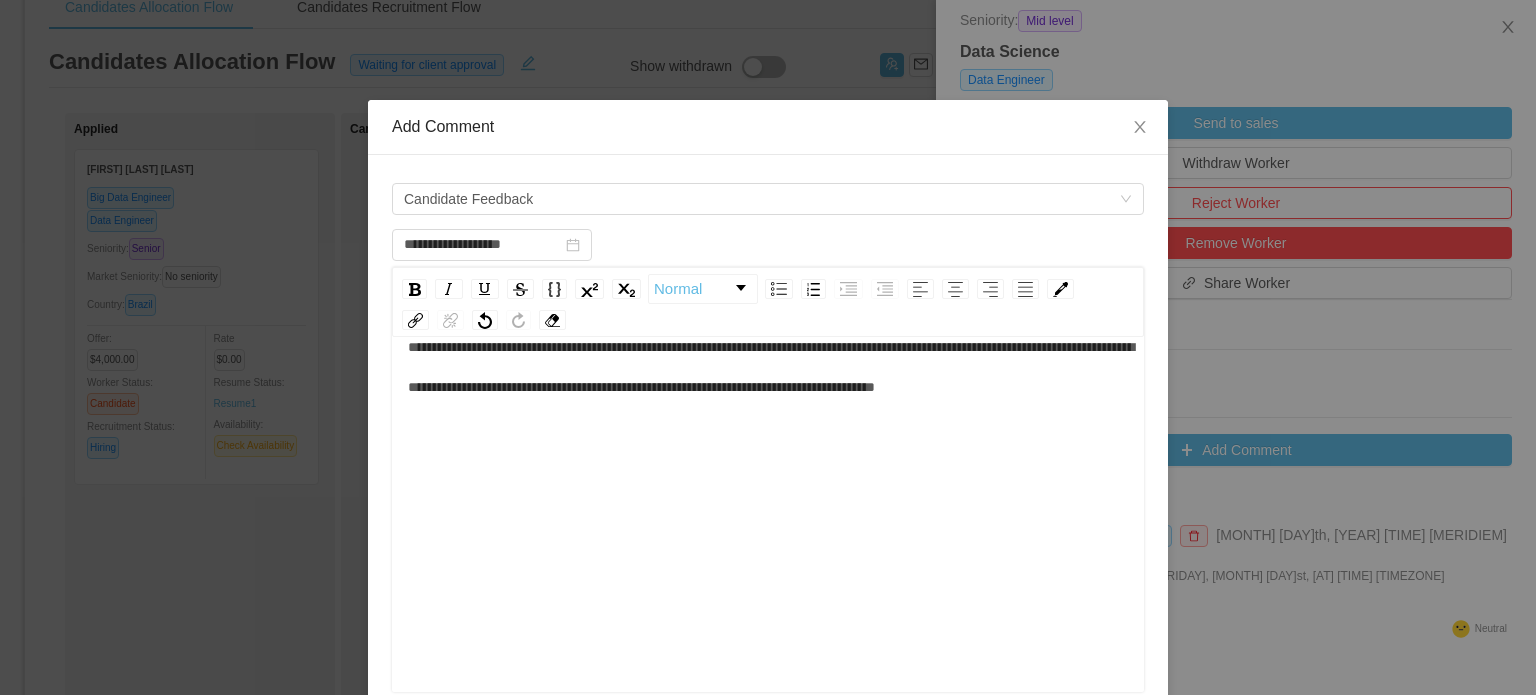 click on "**********" at bounding box center [768, 367] 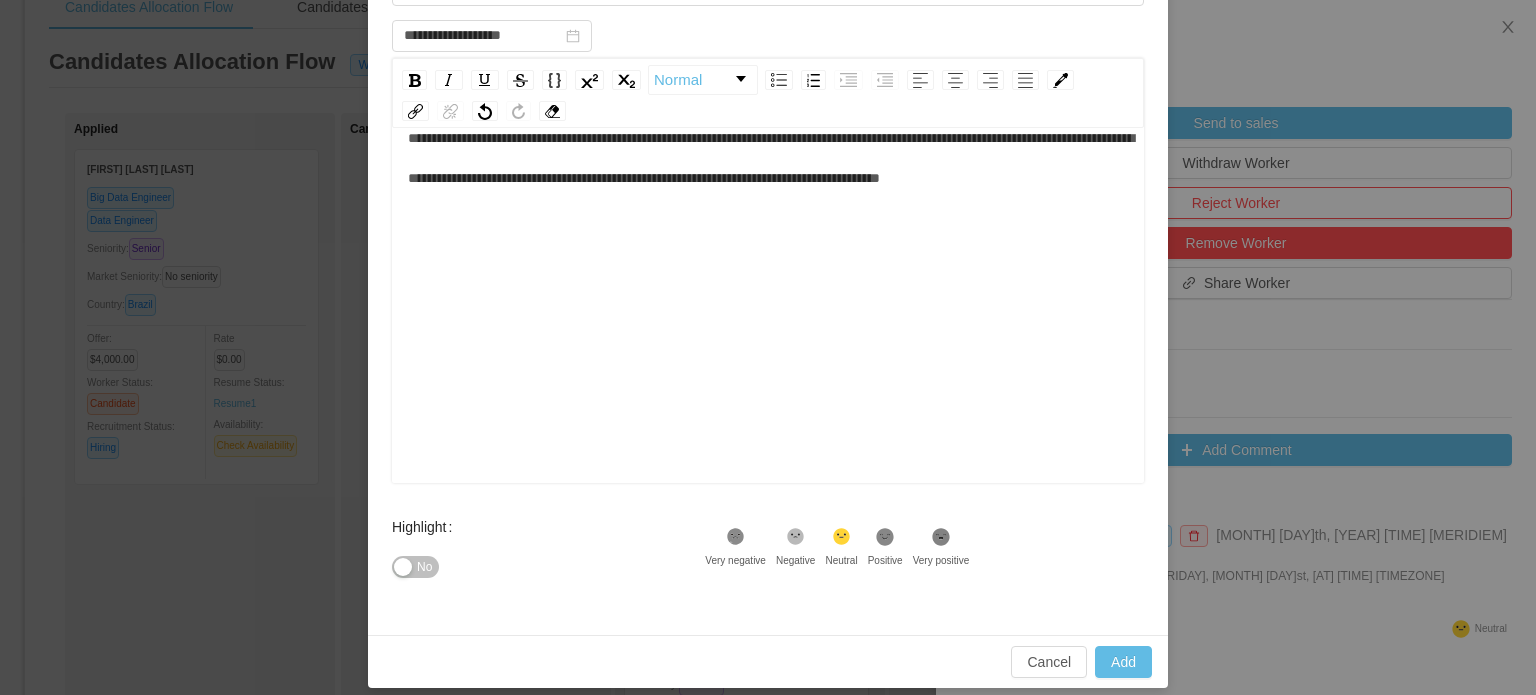 scroll, scrollTop: 224, scrollLeft: 0, axis: vertical 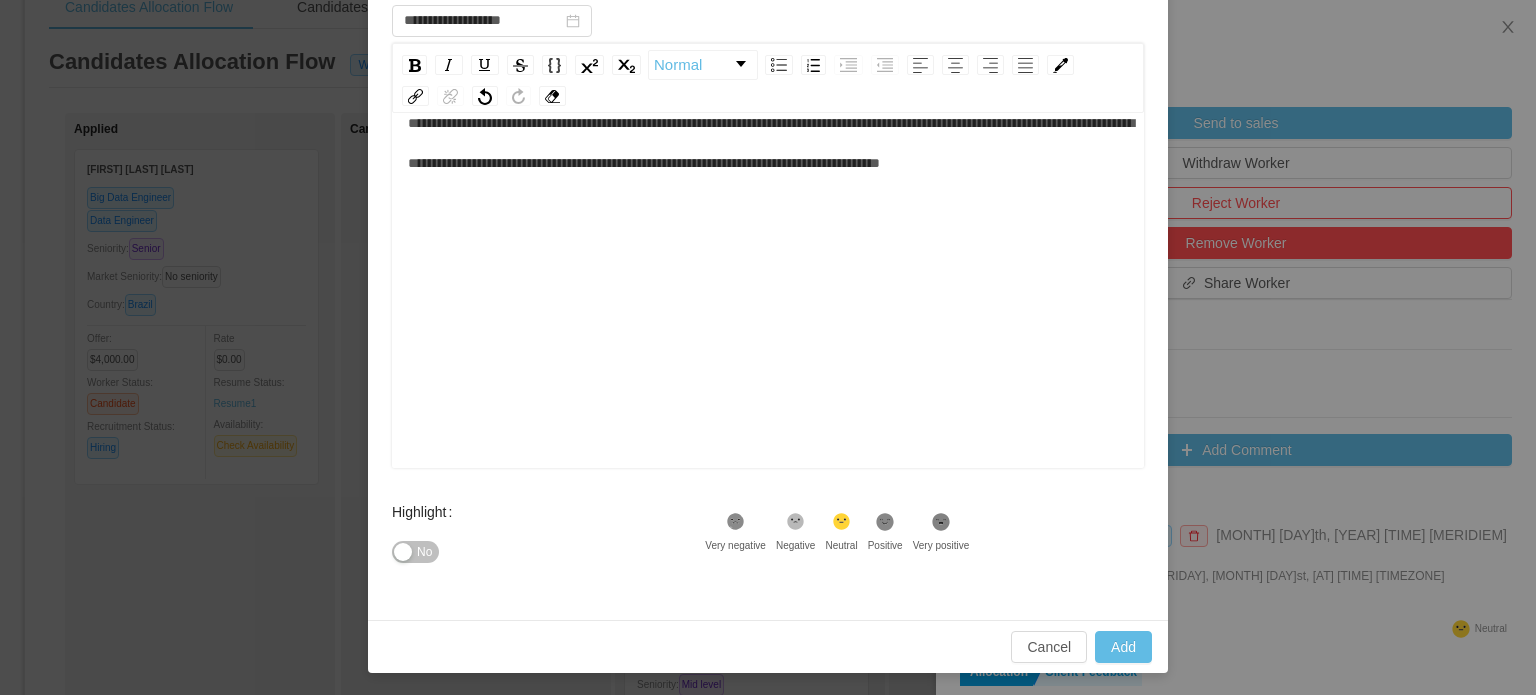 click on "No" at bounding box center [424, 552] 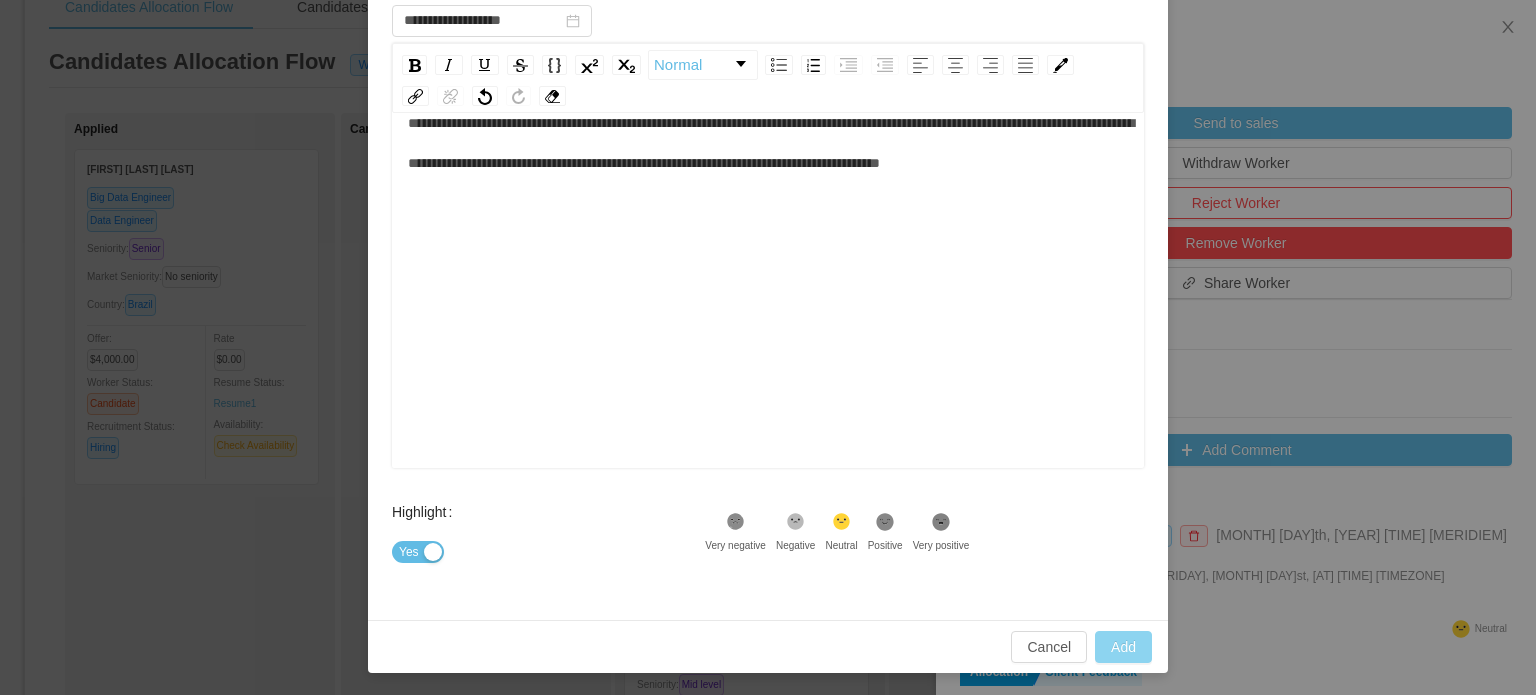click on "Add" at bounding box center [1123, 647] 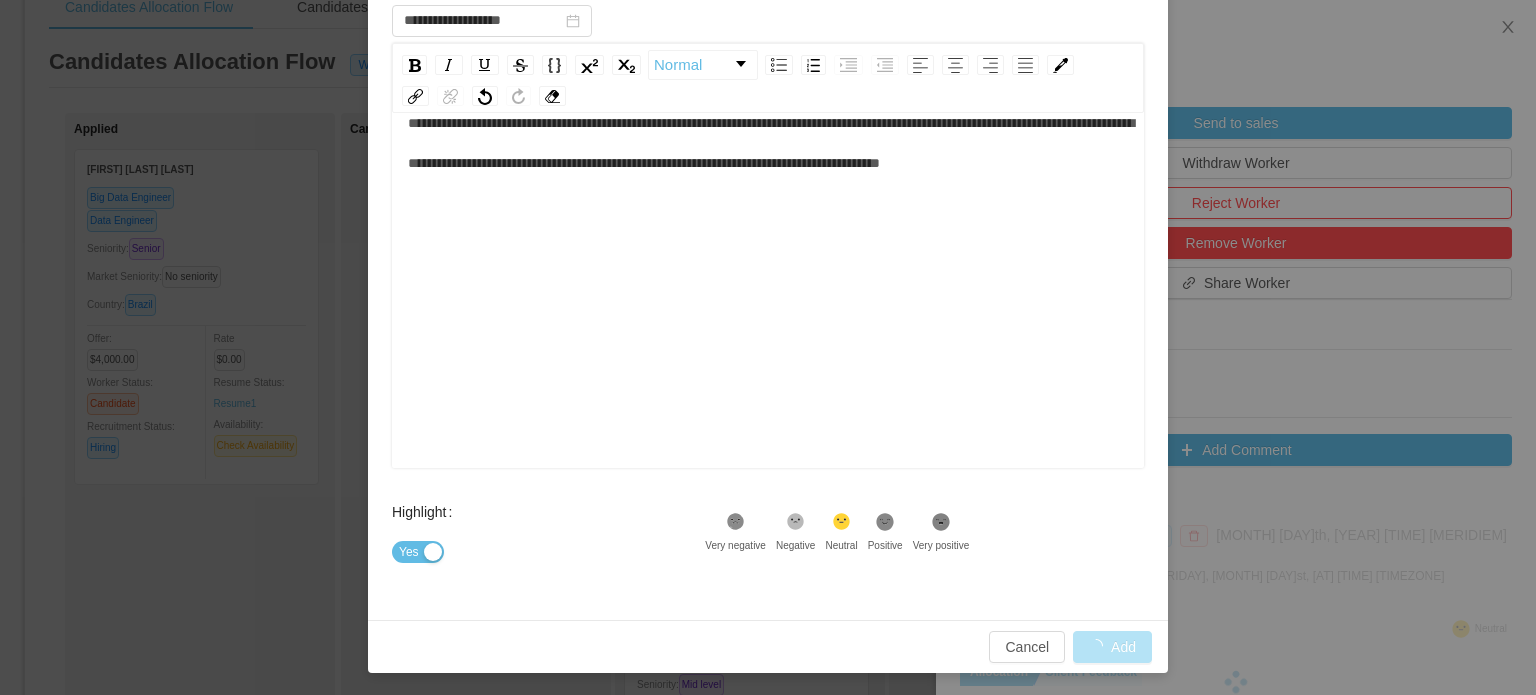 type on "**********" 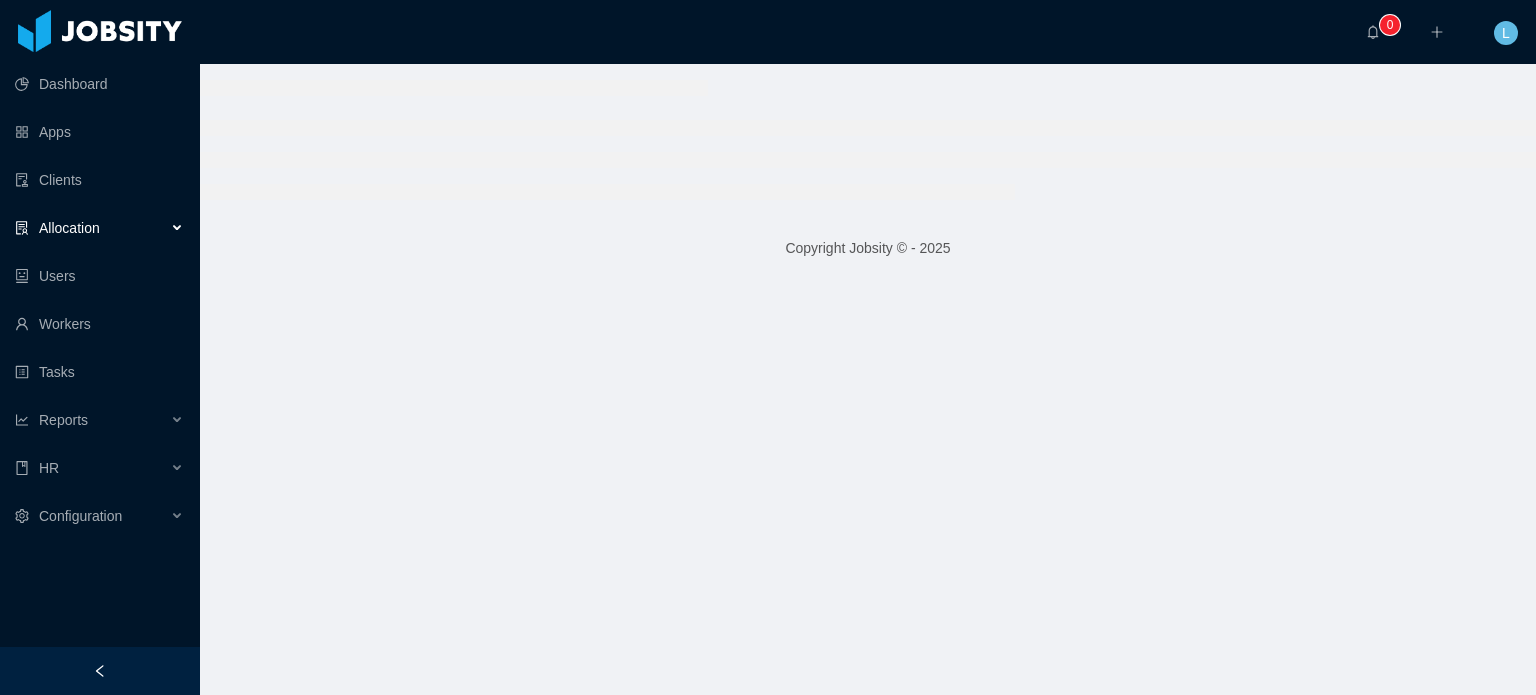 scroll, scrollTop: 0, scrollLeft: 0, axis: both 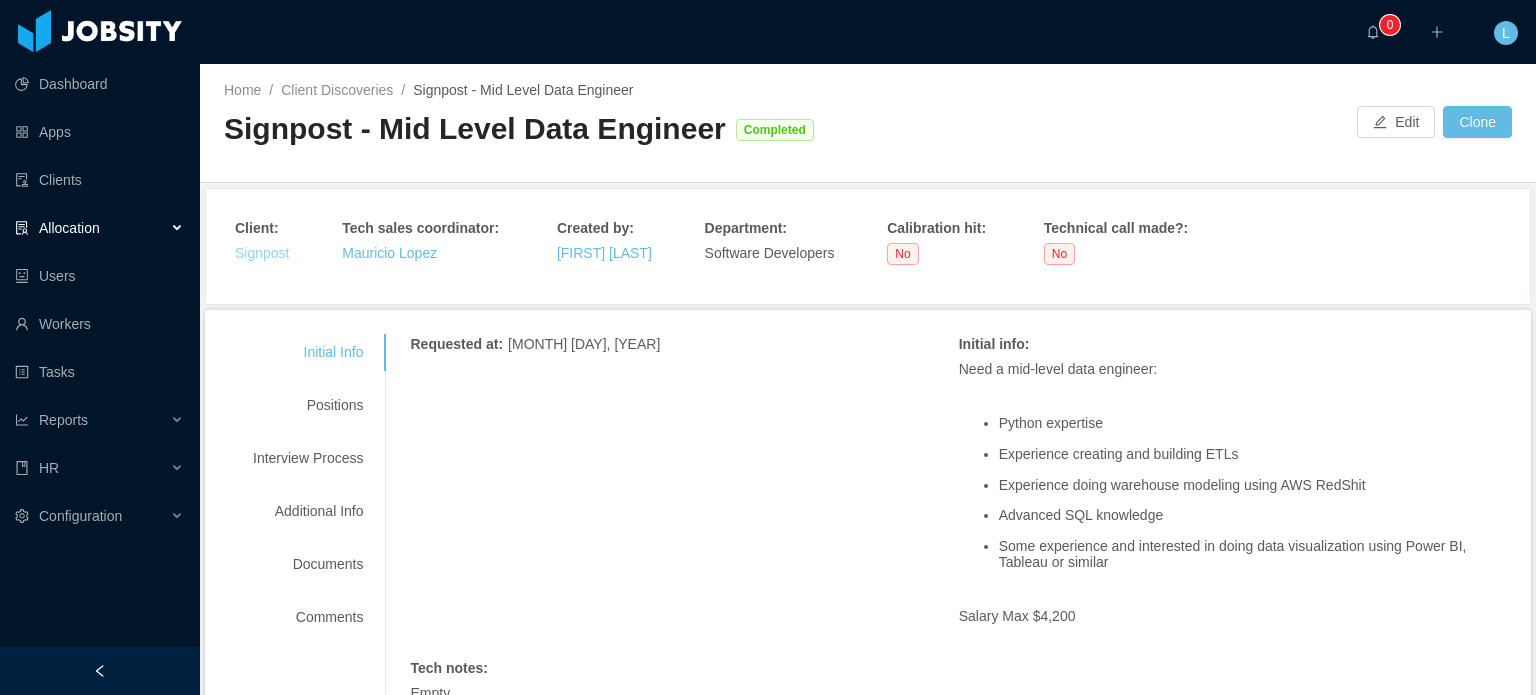 click on "Signpost" at bounding box center [262, 253] 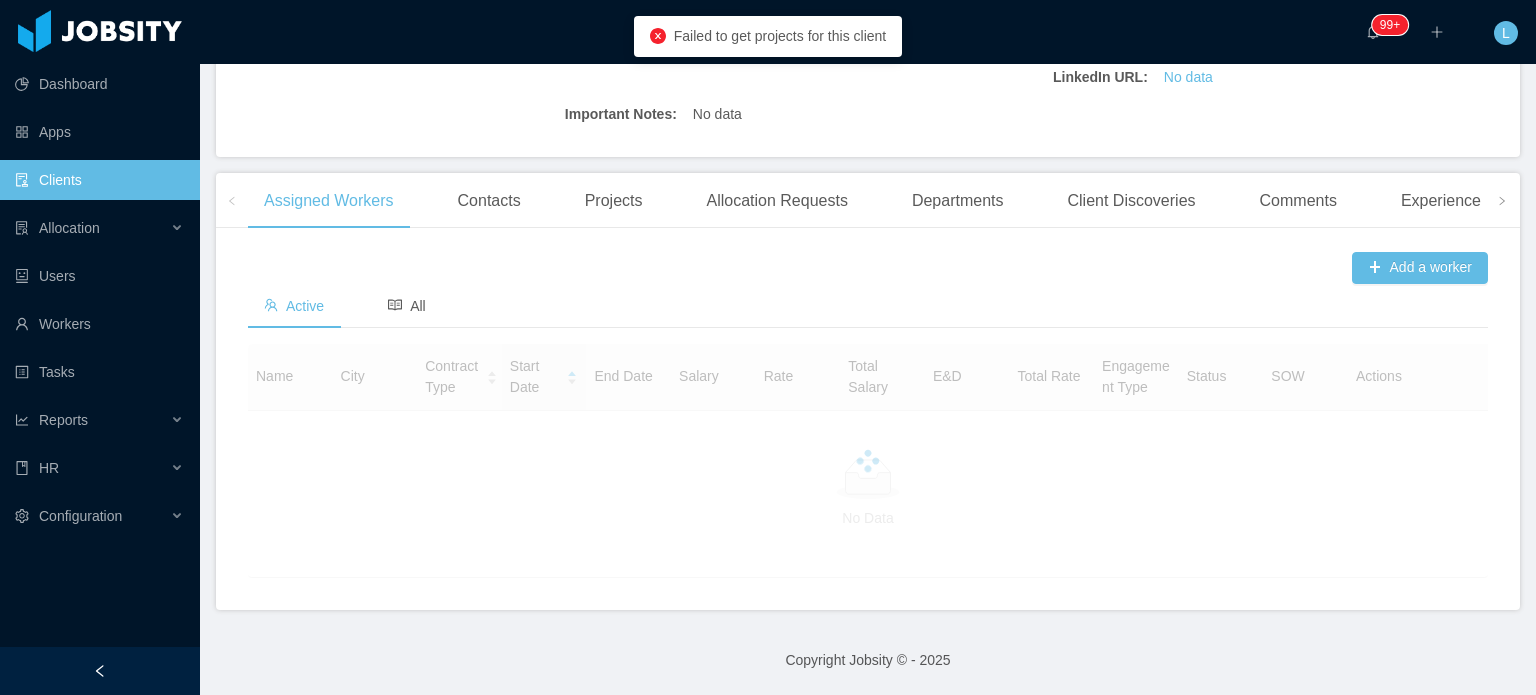 scroll, scrollTop: 511, scrollLeft: 0, axis: vertical 